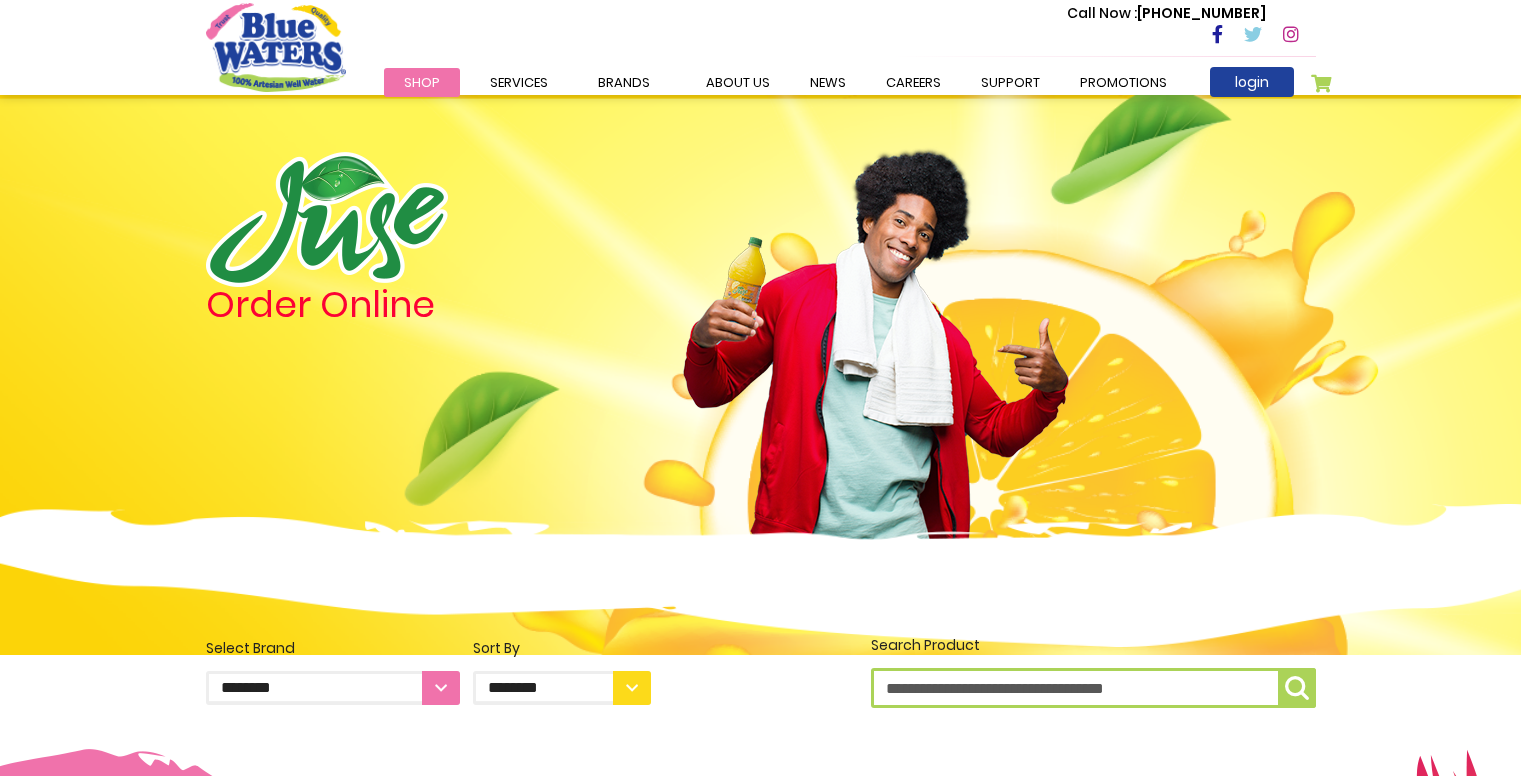 scroll, scrollTop: 0, scrollLeft: 0, axis: both 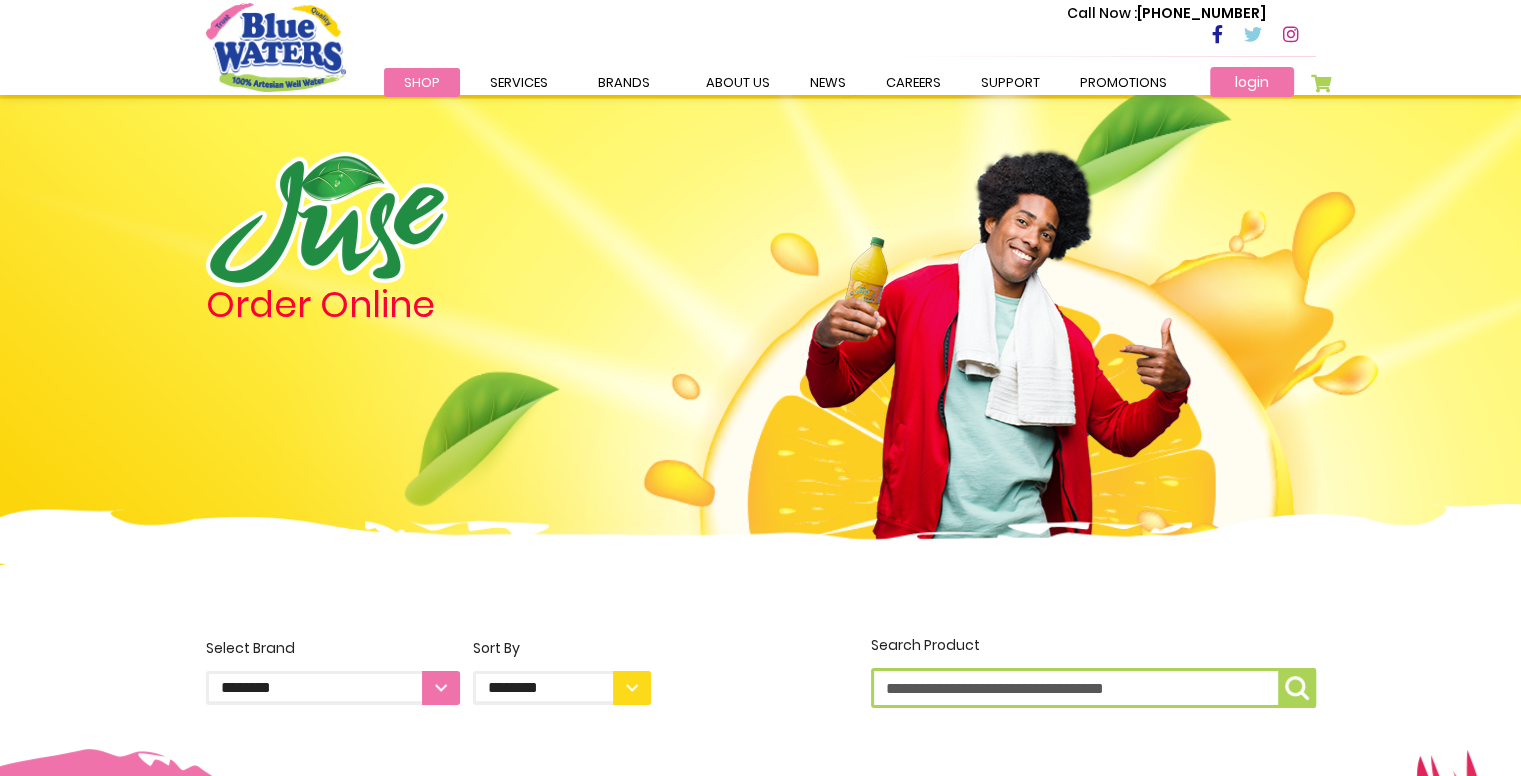 click on "login" at bounding box center [1252, 82] 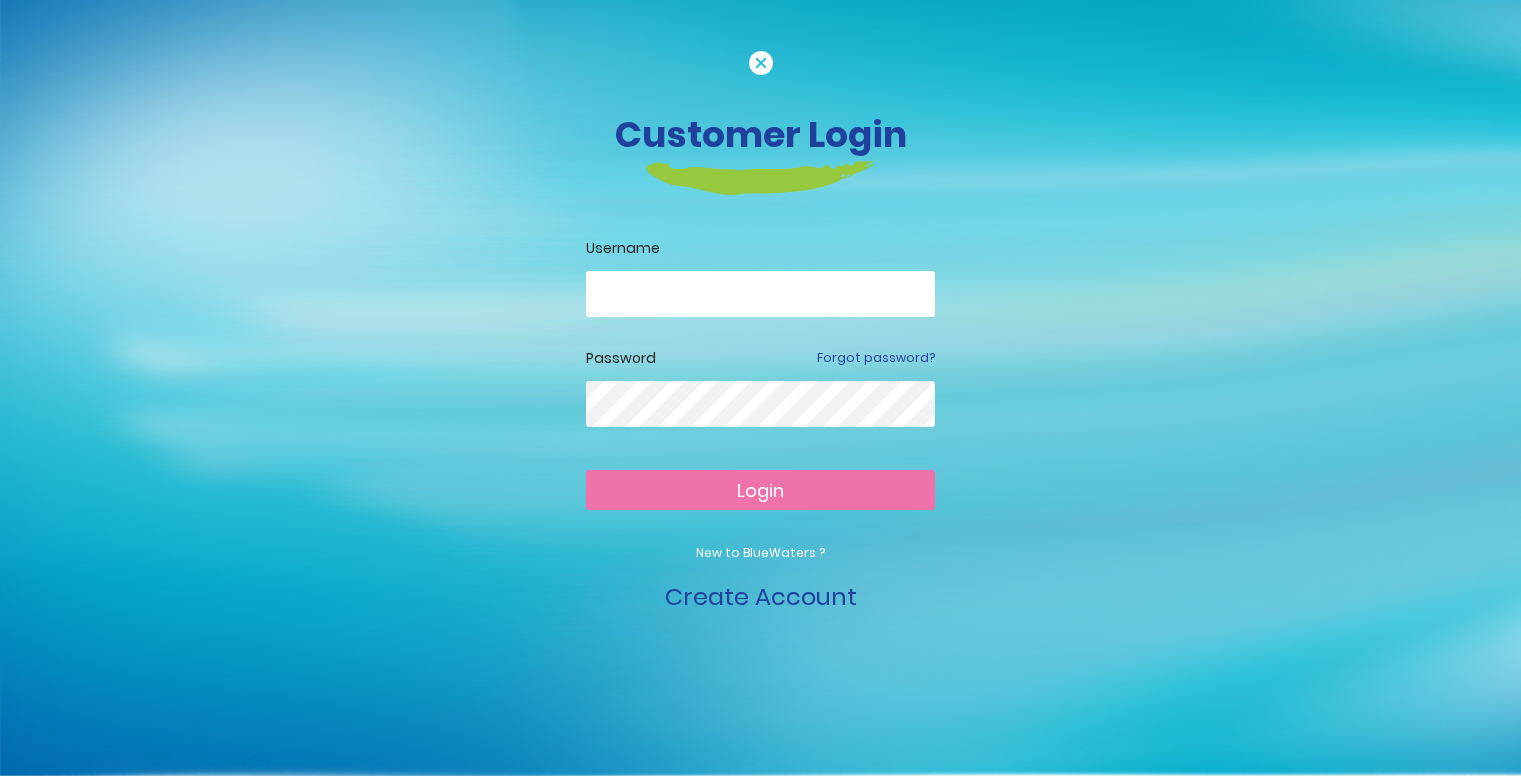 scroll, scrollTop: 0, scrollLeft: 0, axis: both 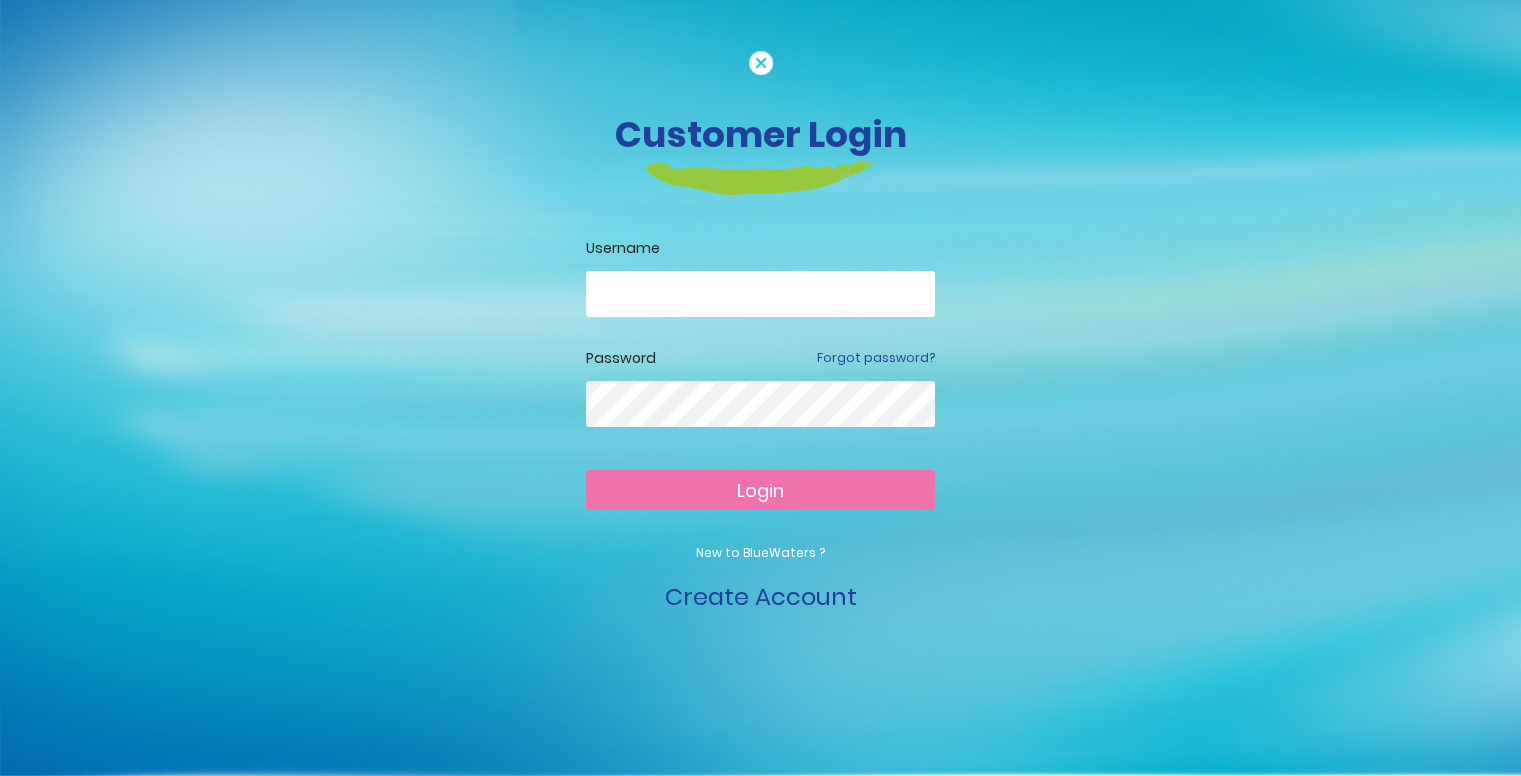 type on "**********" 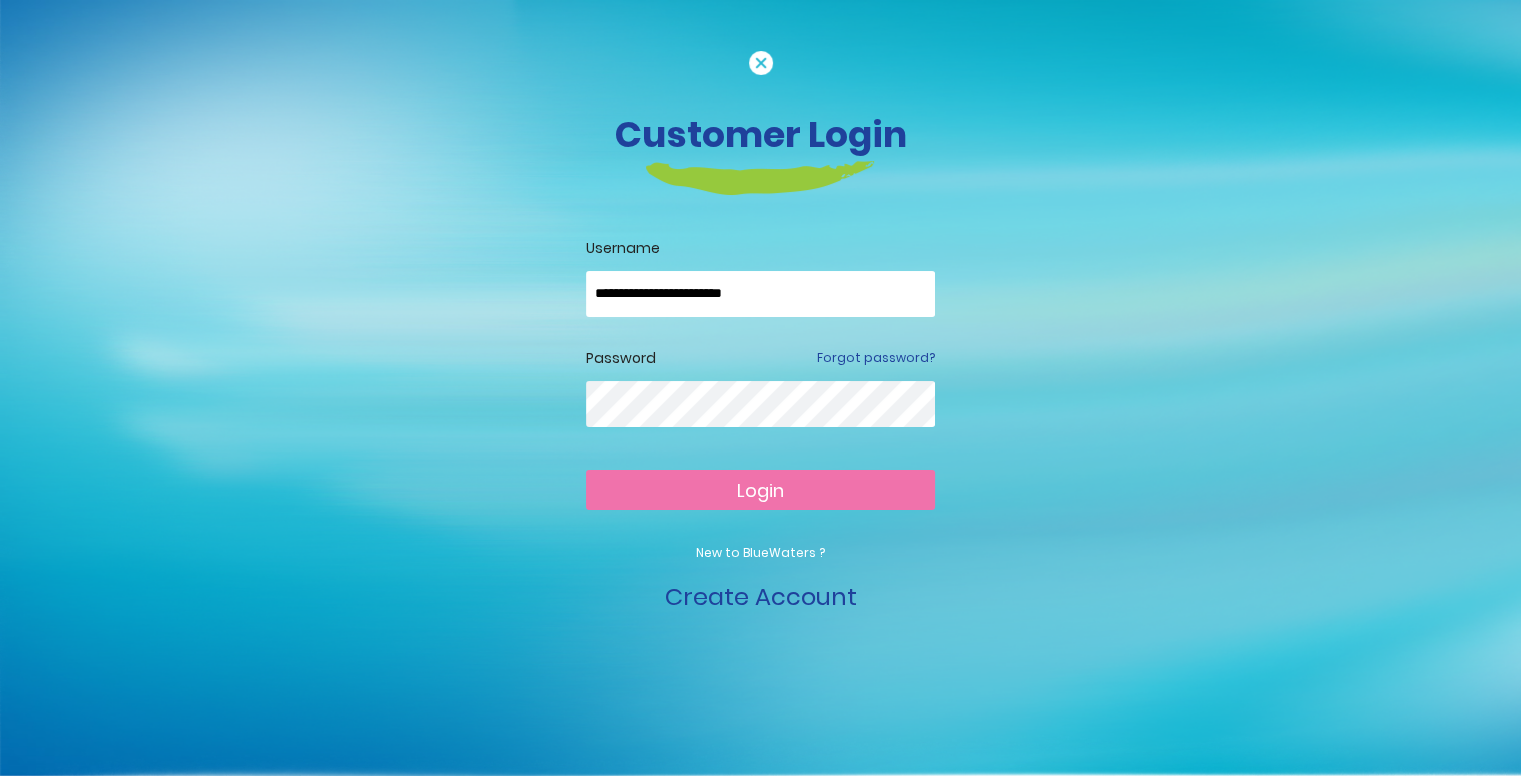 type on "**********" 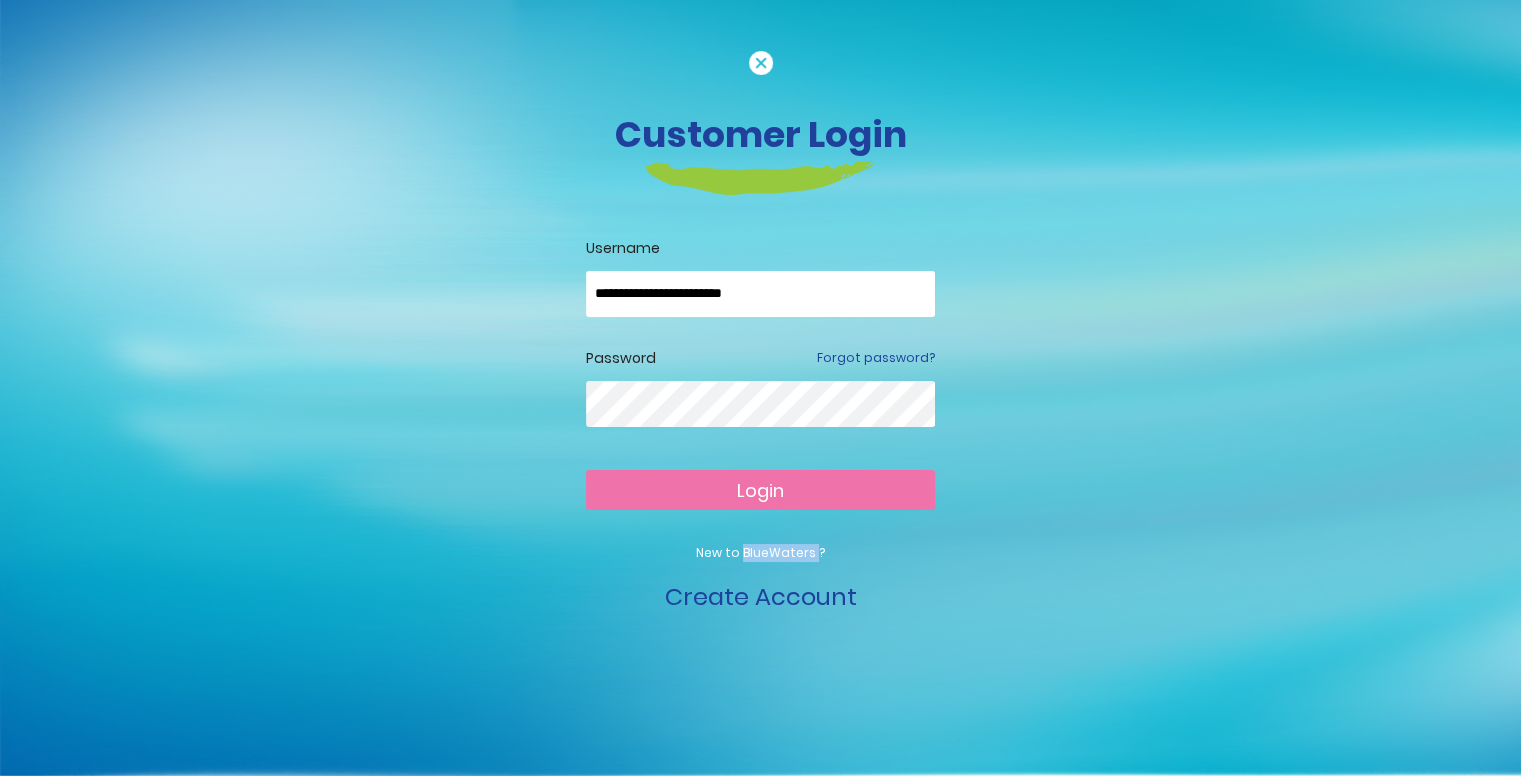 click on "**********" at bounding box center (760, 426) 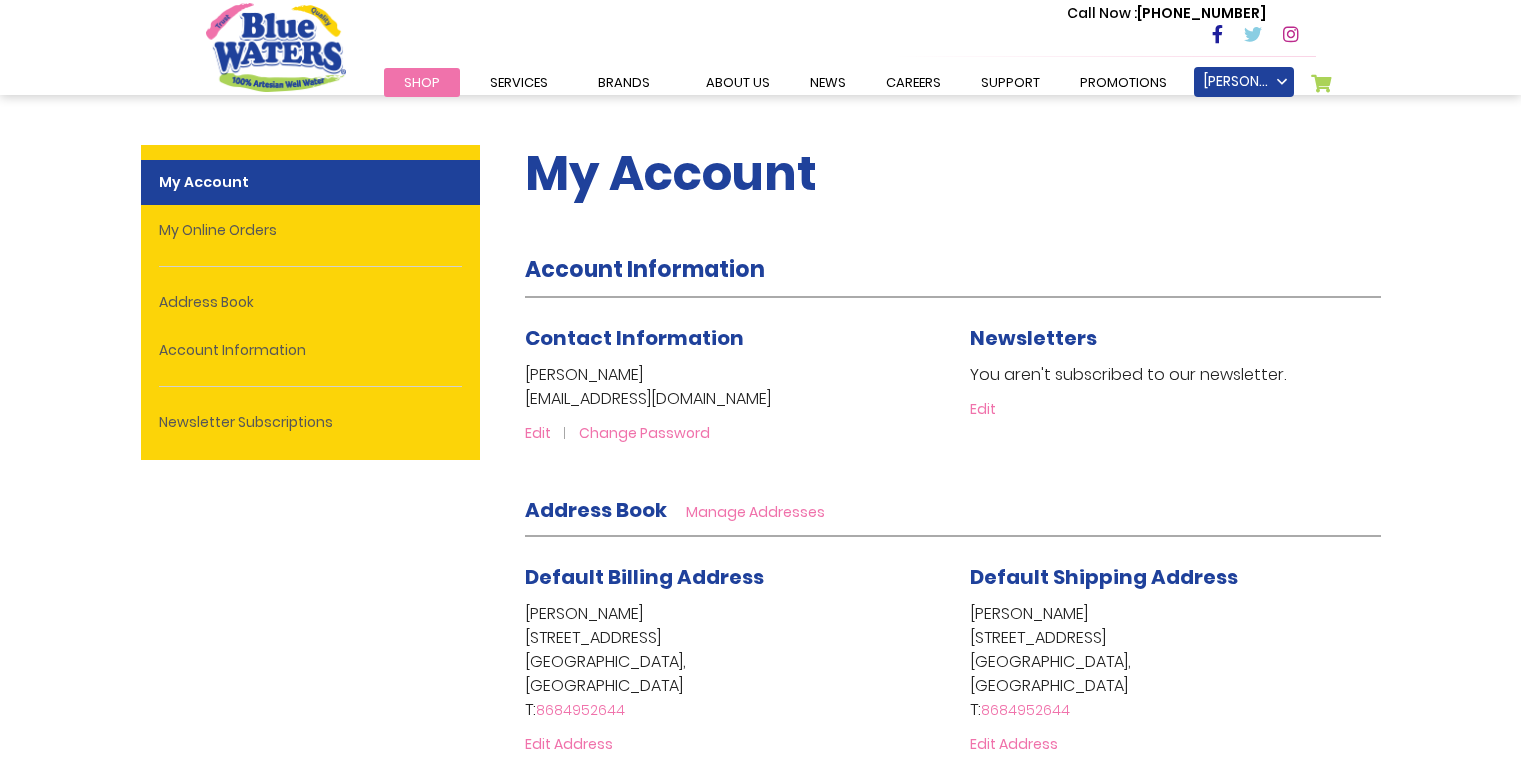 scroll, scrollTop: 0, scrollLeft: 0, axis: both 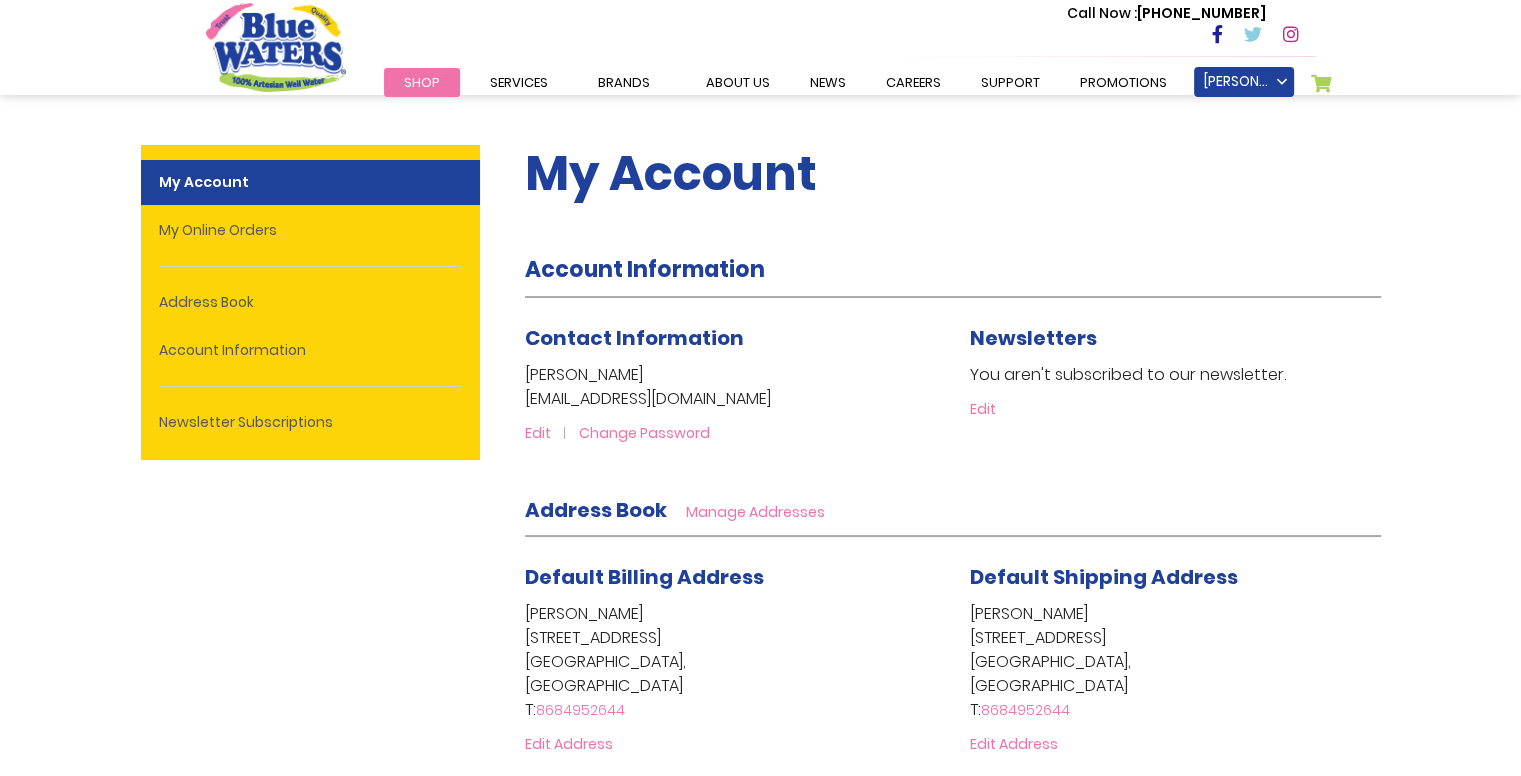 type on "**********" 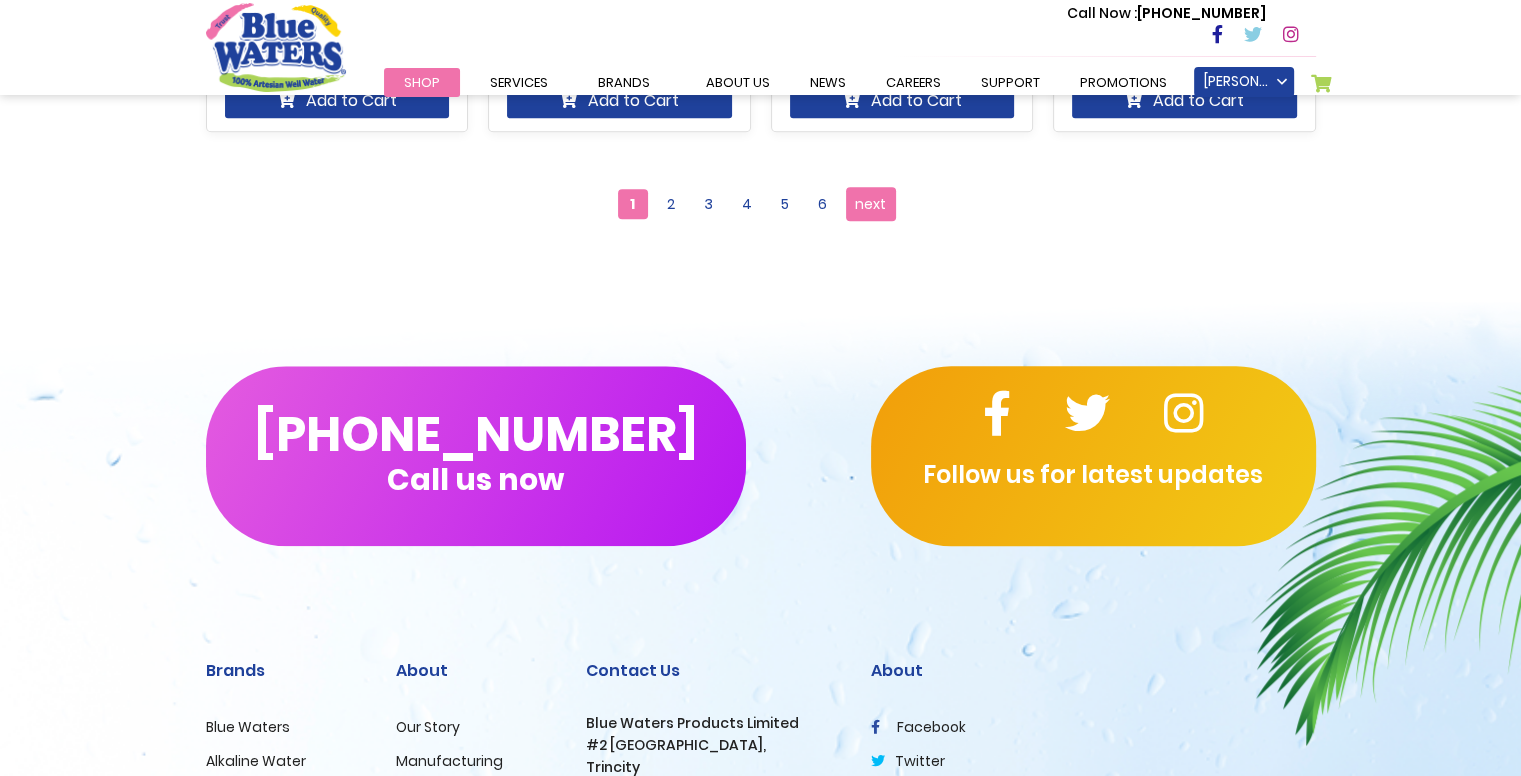 scroll, scrollTop: 2167, scrollLeft: 0, axis: vertical 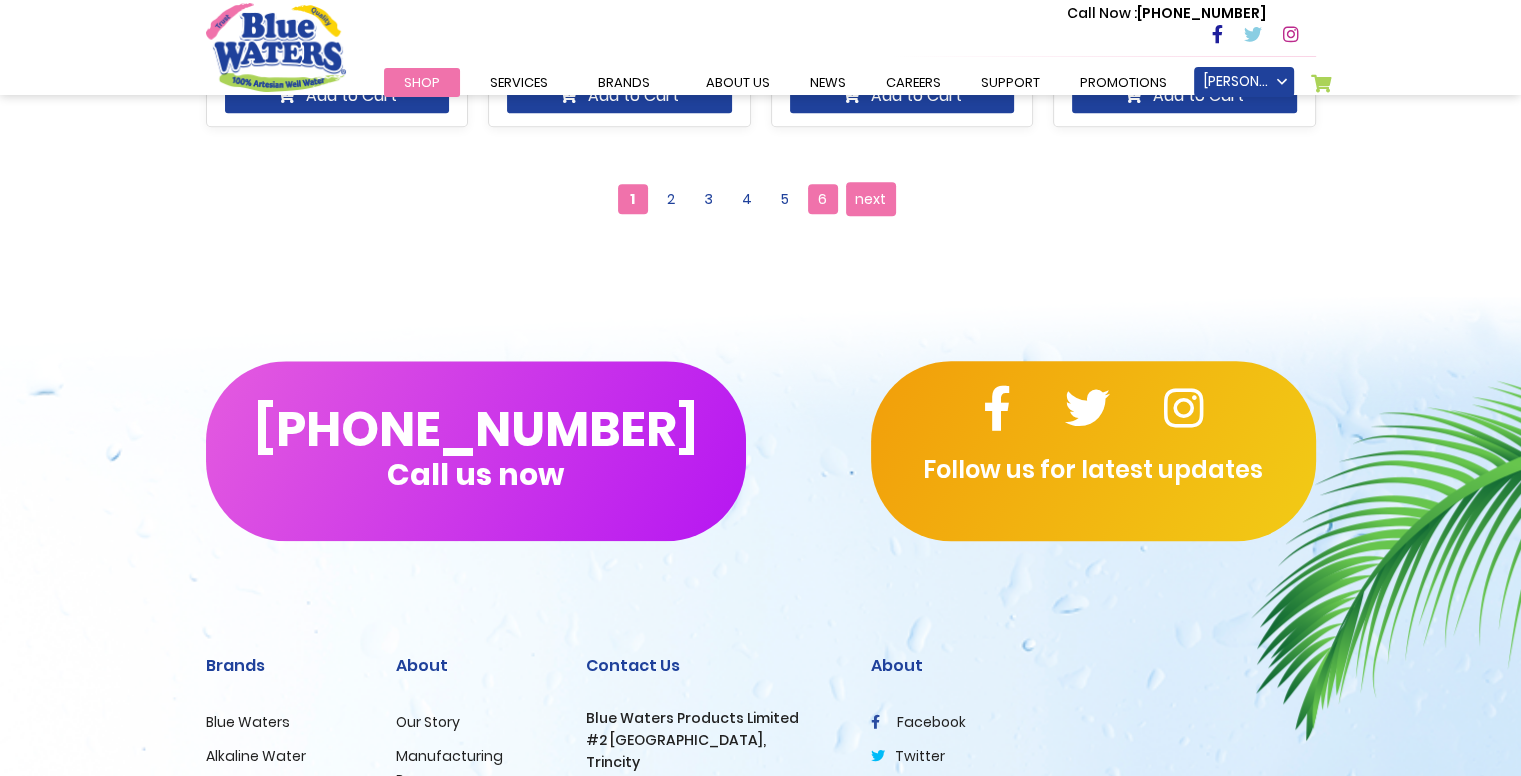 type on "**********" 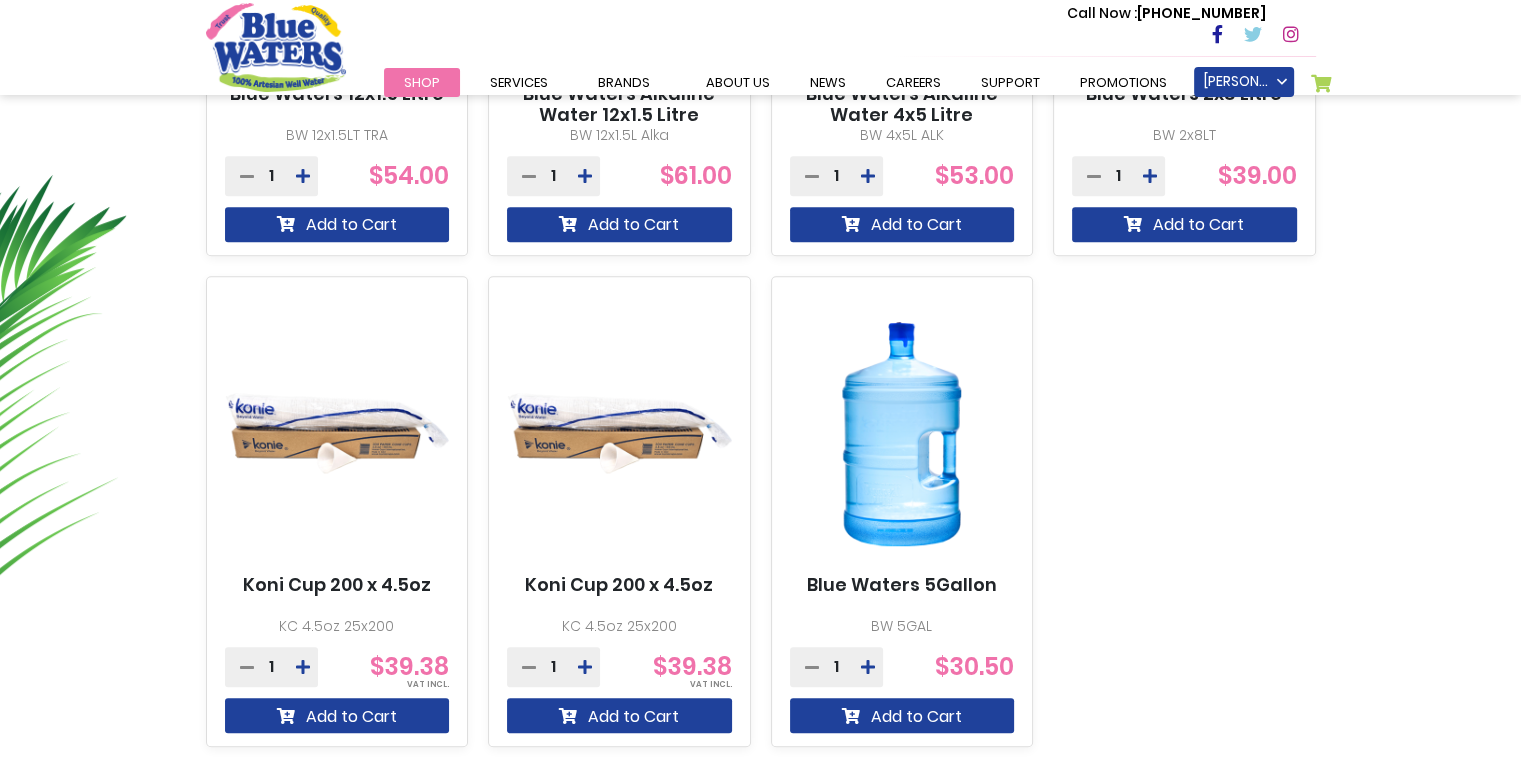 scroll, scrollTop: 1056, scrollLeft: 0, axis: vertical 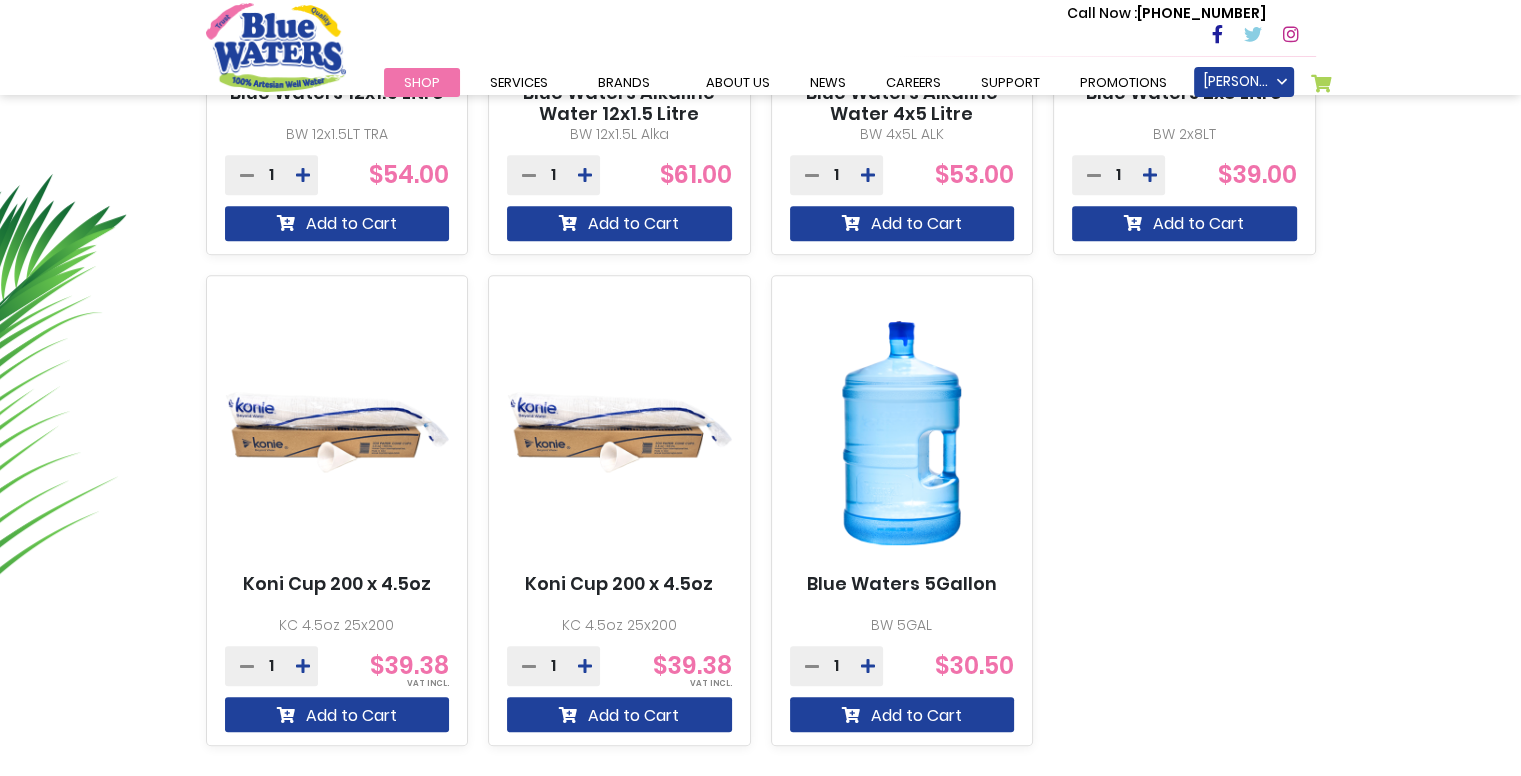 type on "**********" 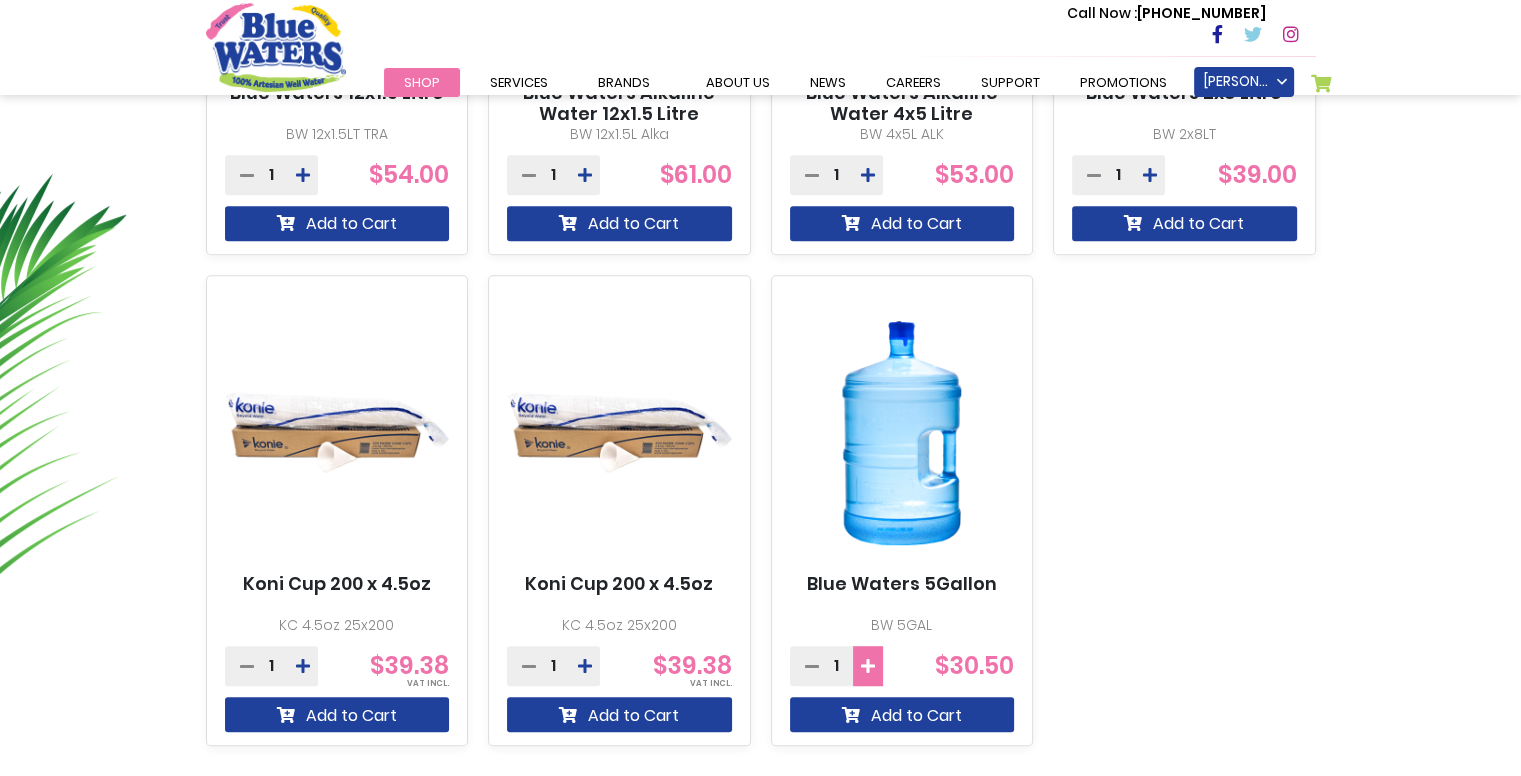 click at bounding box center [868, 666] 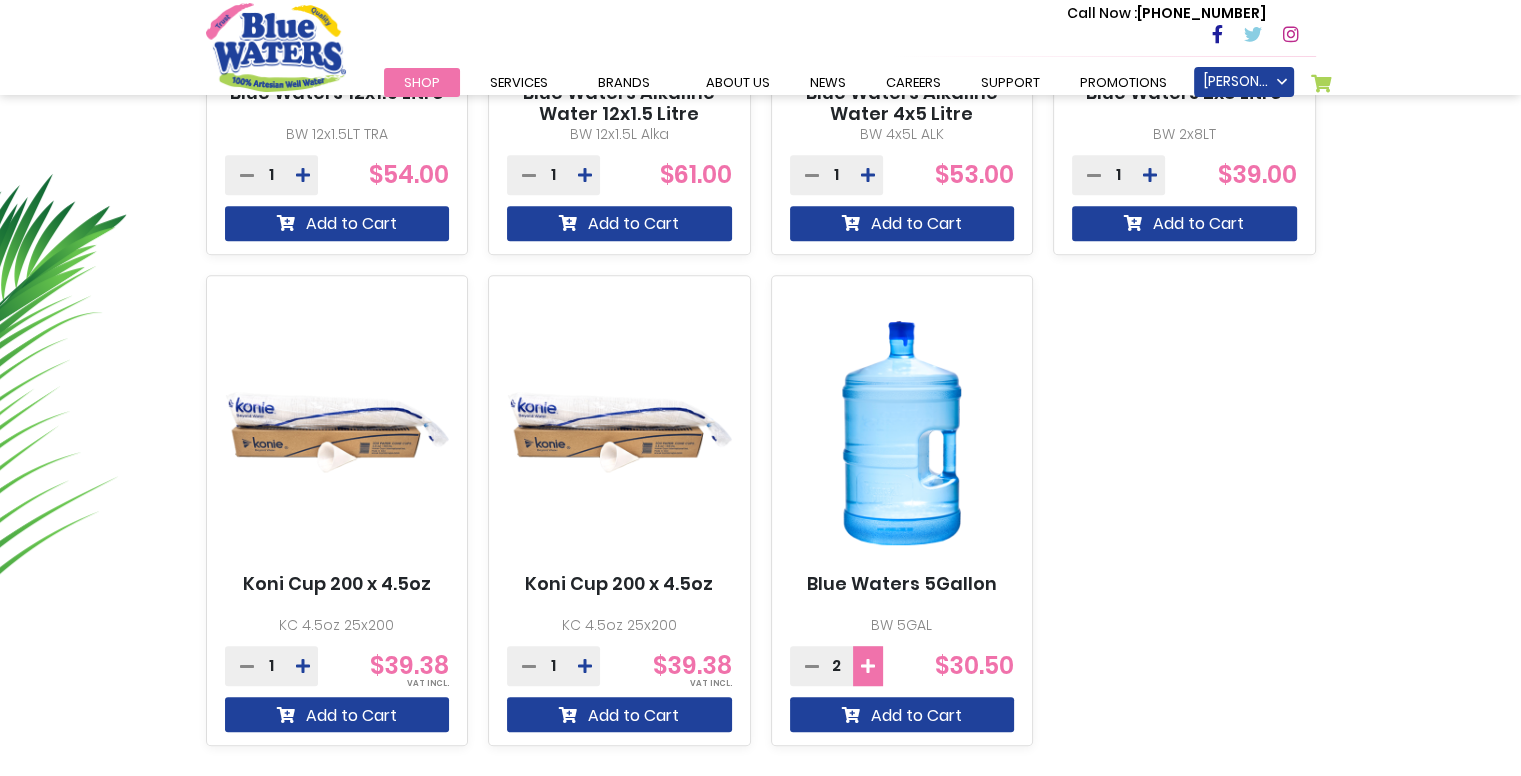 click at bounding box center [868, 666] 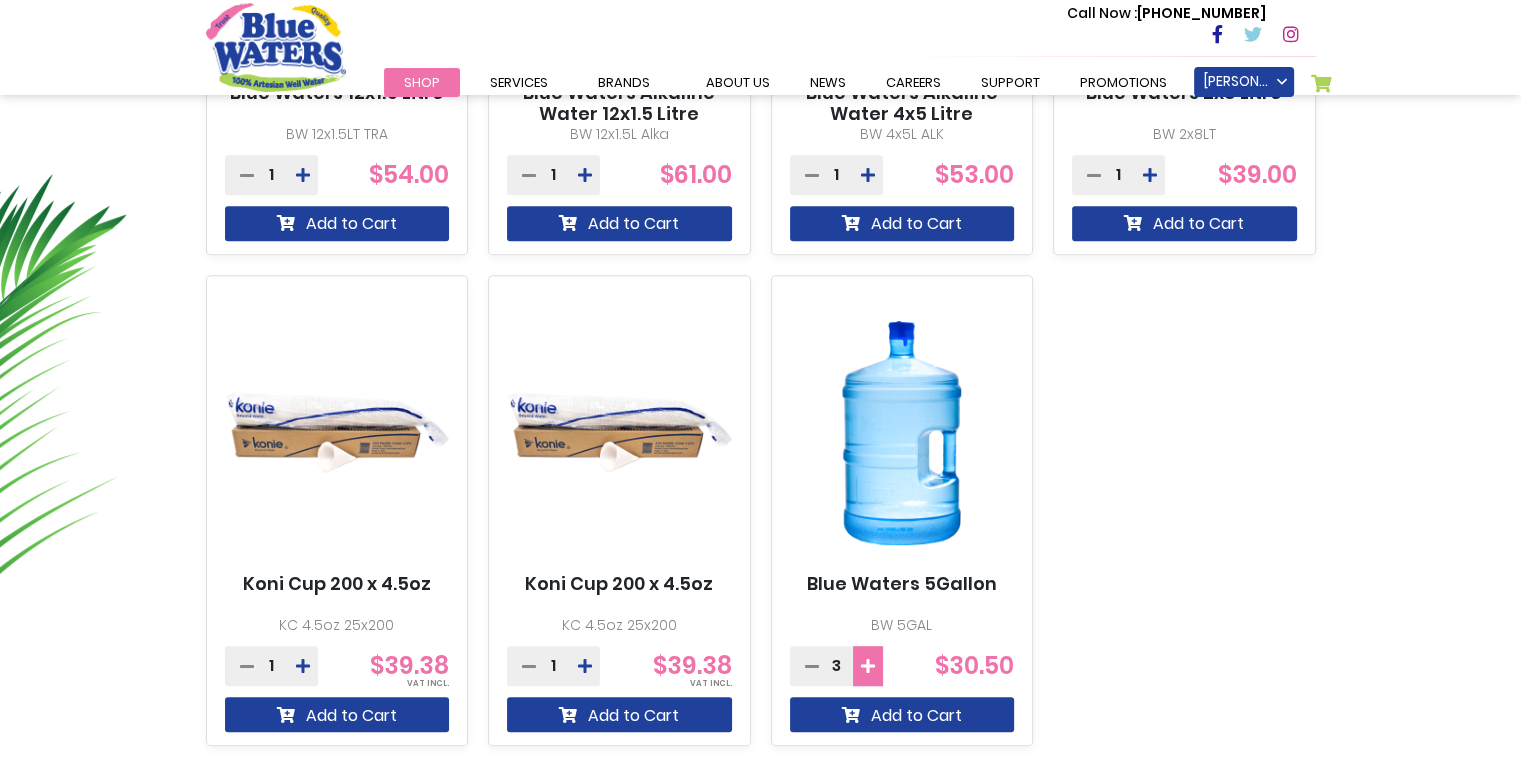 click at bounding box center (868, 666) 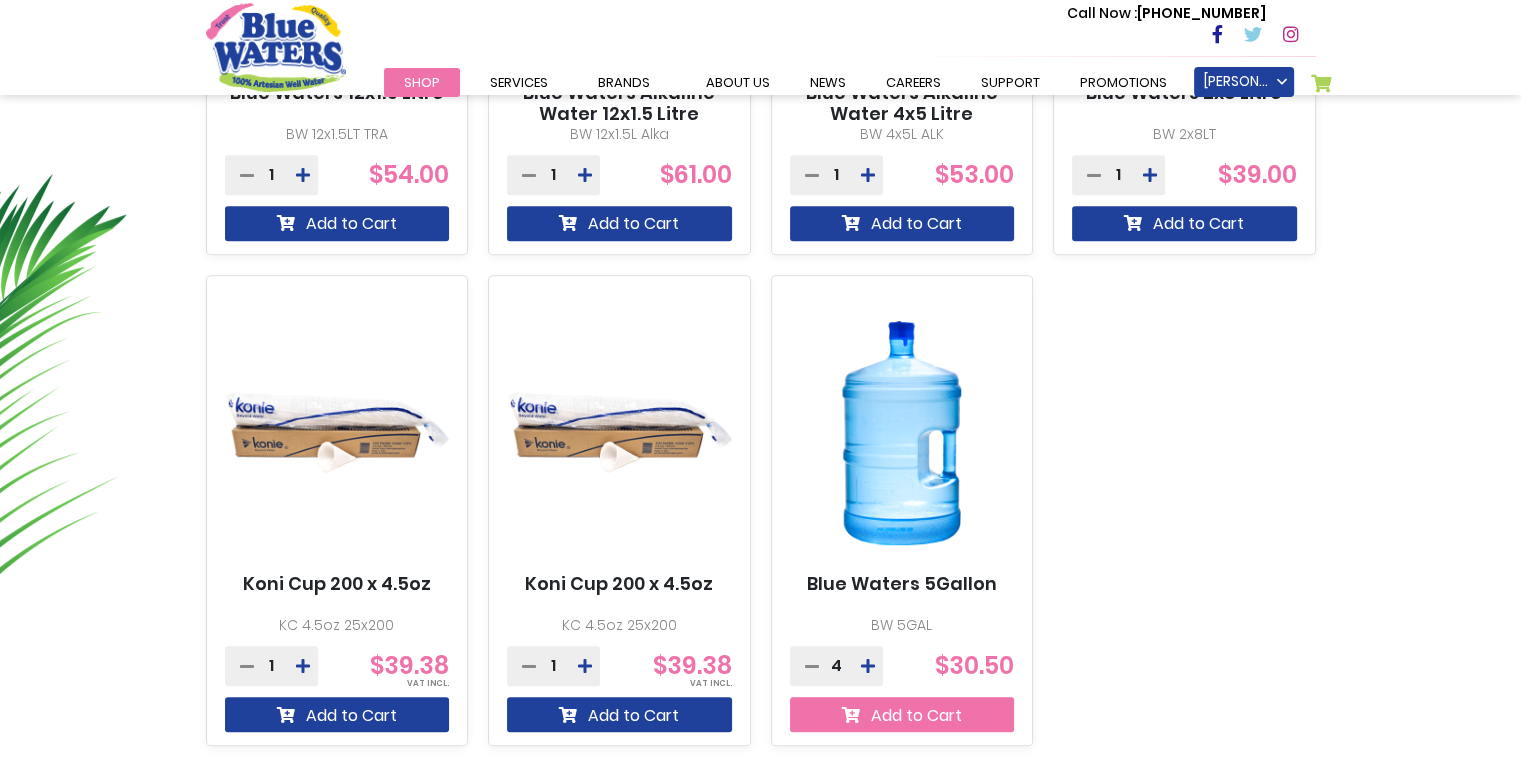 click on "Add to Cart" at bounding box center [902, 714] 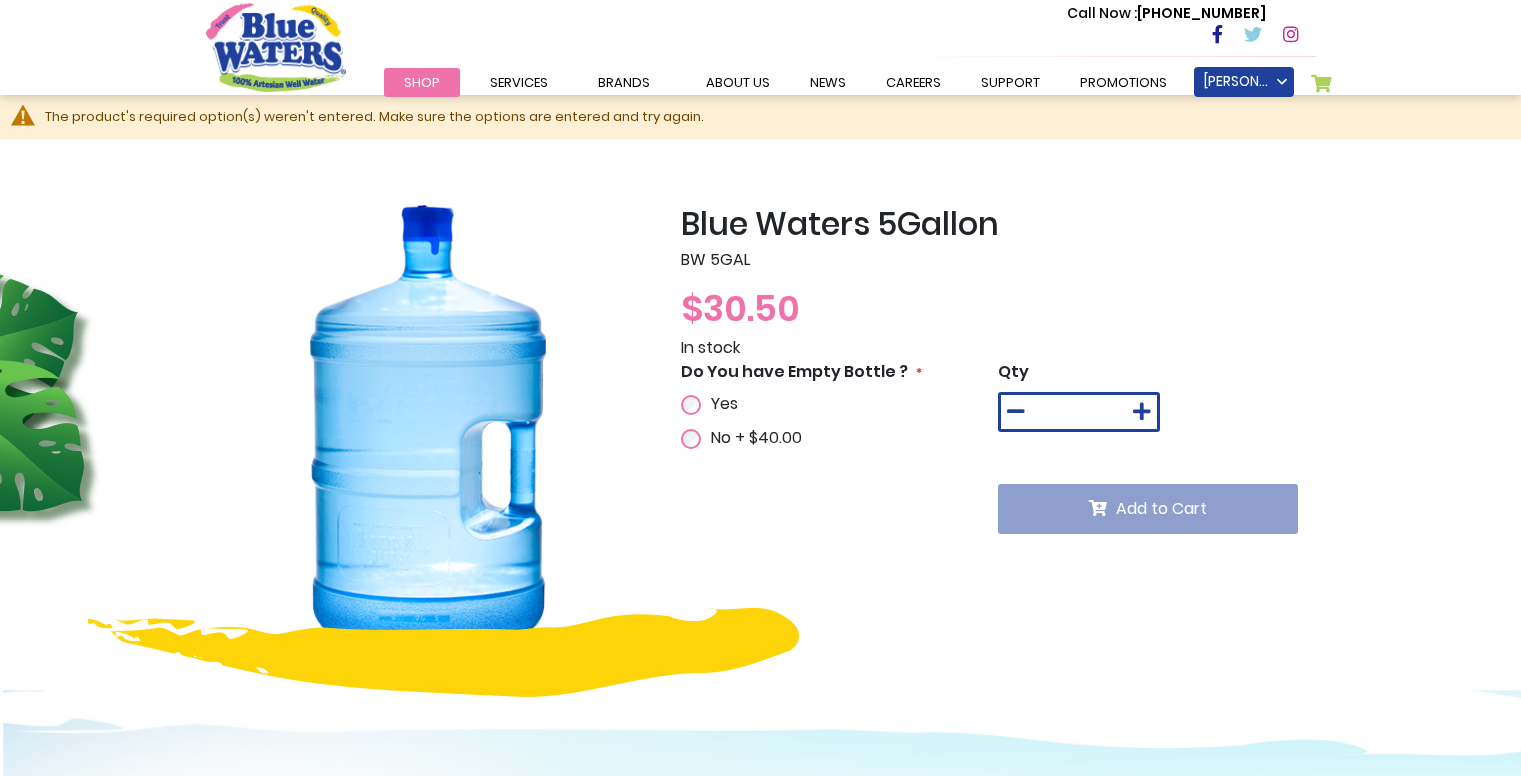 scroll, scrollTop: 0, scrollLeft: 0, axis: both 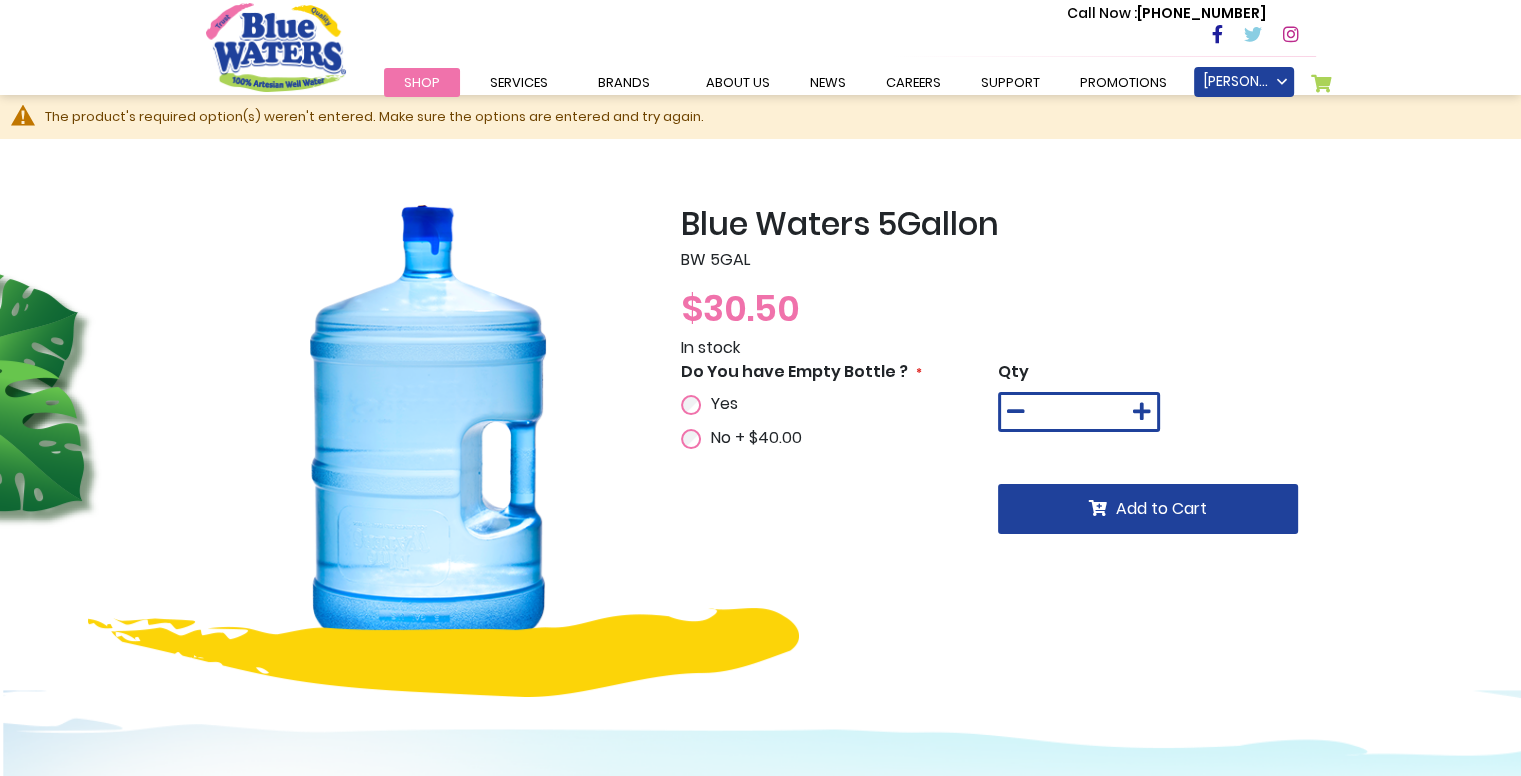 type on "**********" 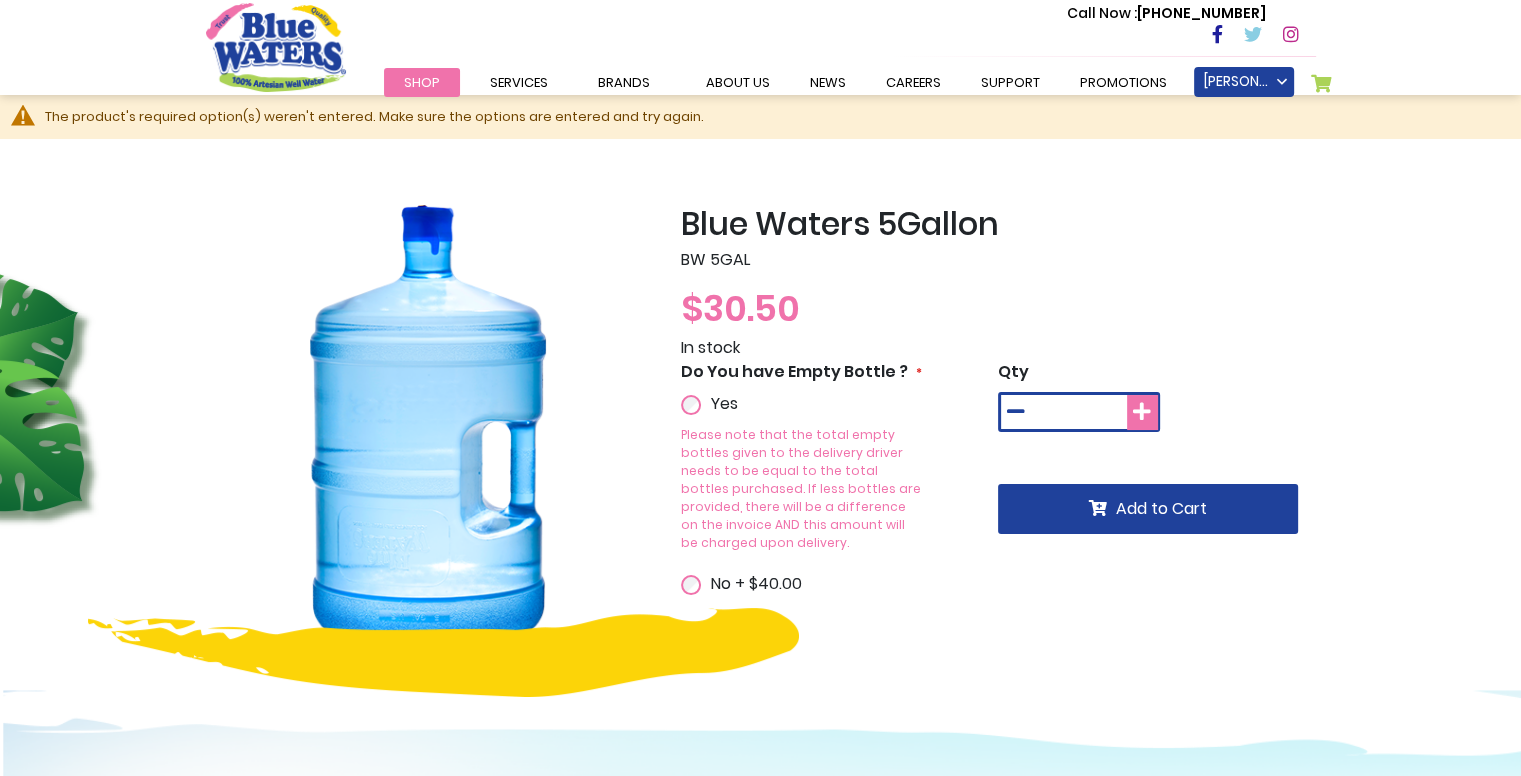 click at bounding box center [1142, 412] 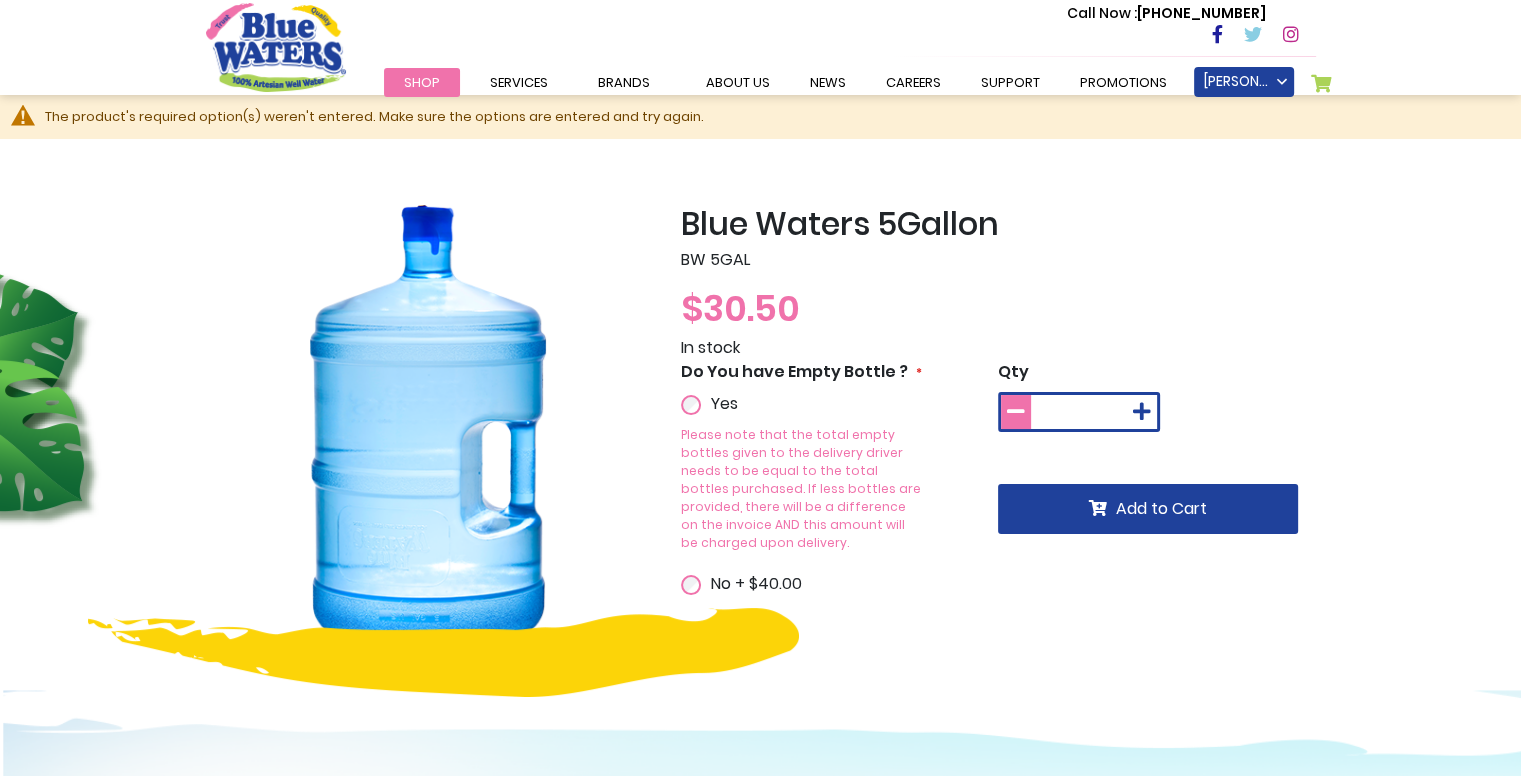 click at bounding box center (1016, 412) 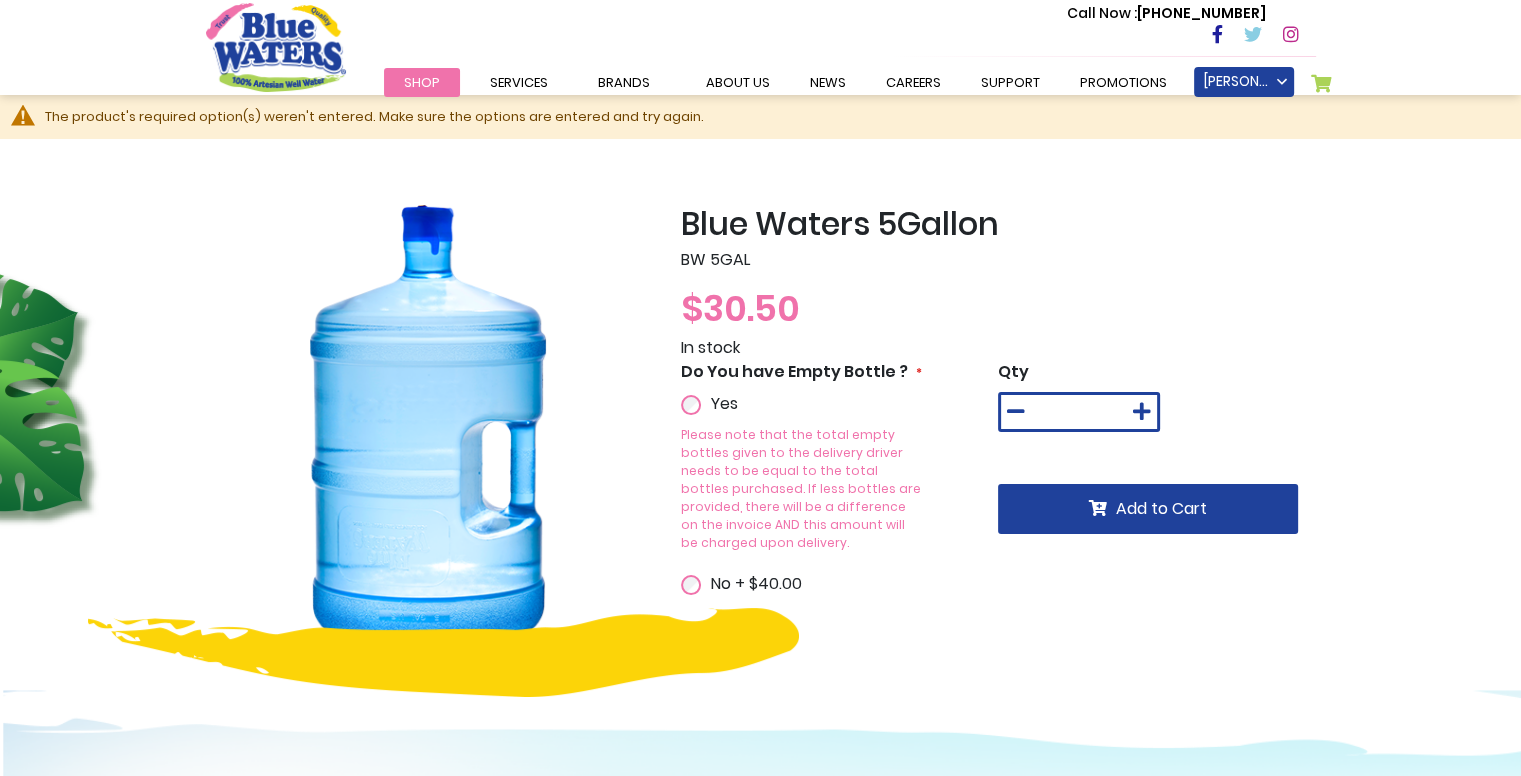 click on "Add to Cart" at bounding box center [1157, 493] 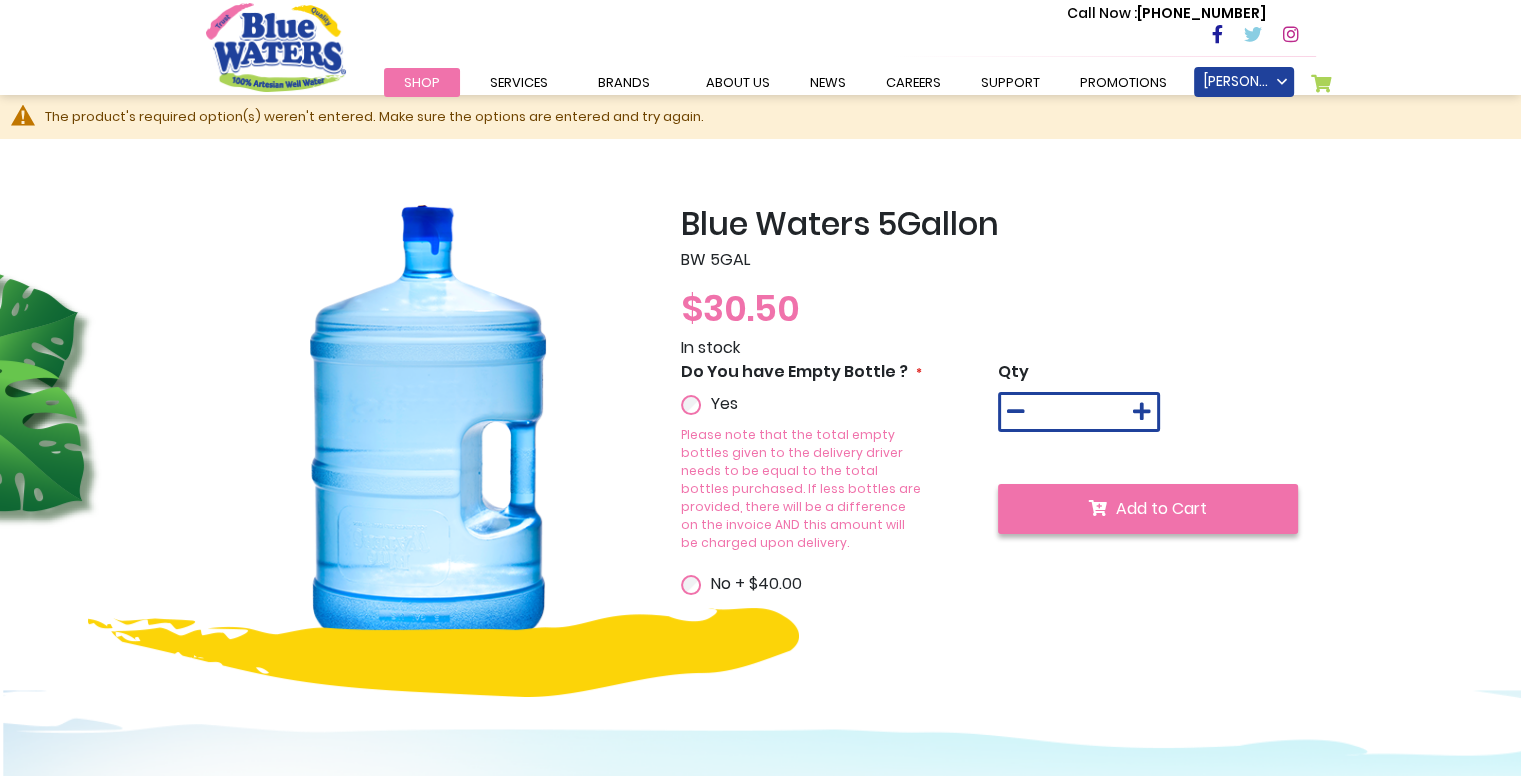 click on "Add to Cart" at bounding box center (1148, 509) 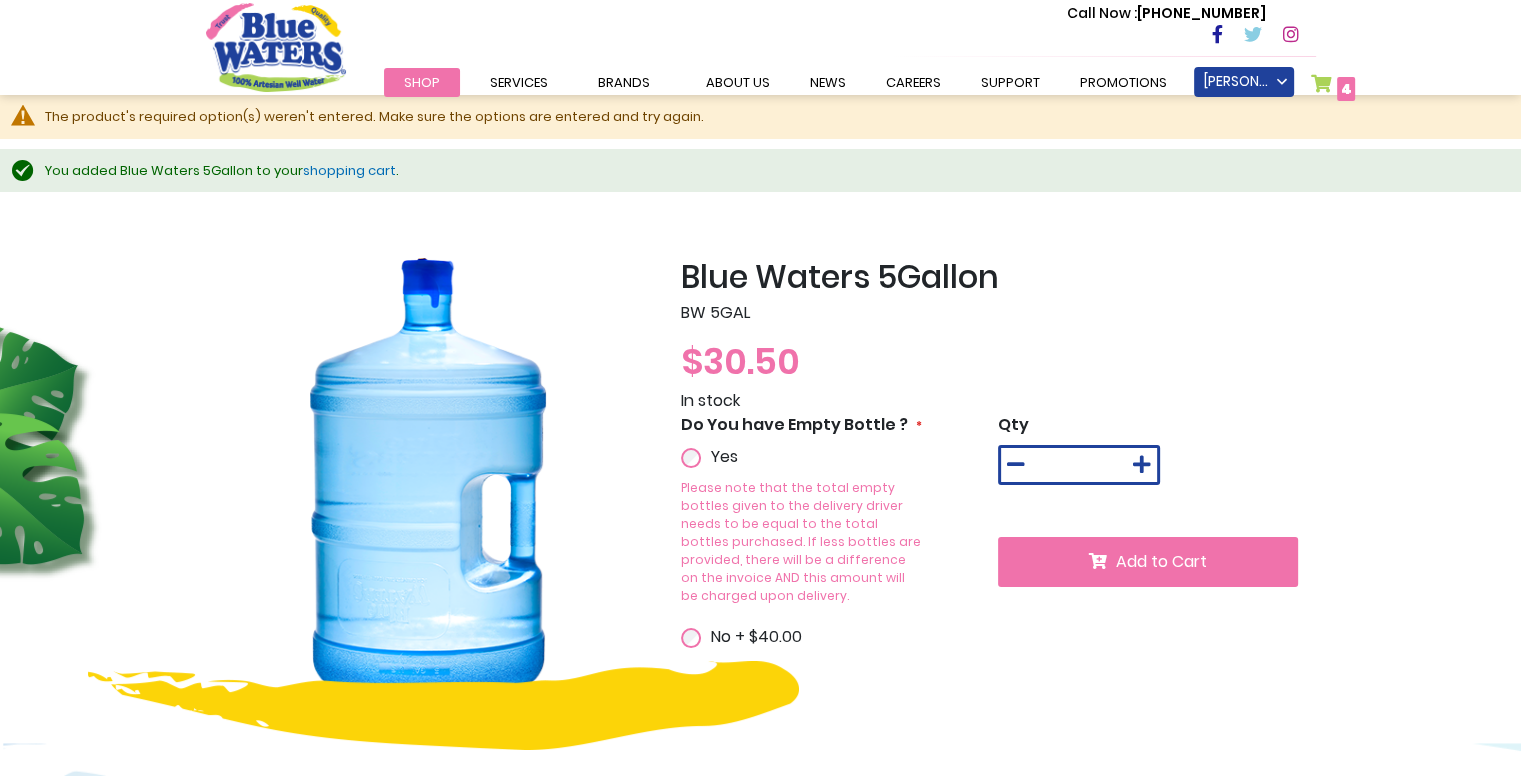 click on "Shop" at bounding box center (422, 82) 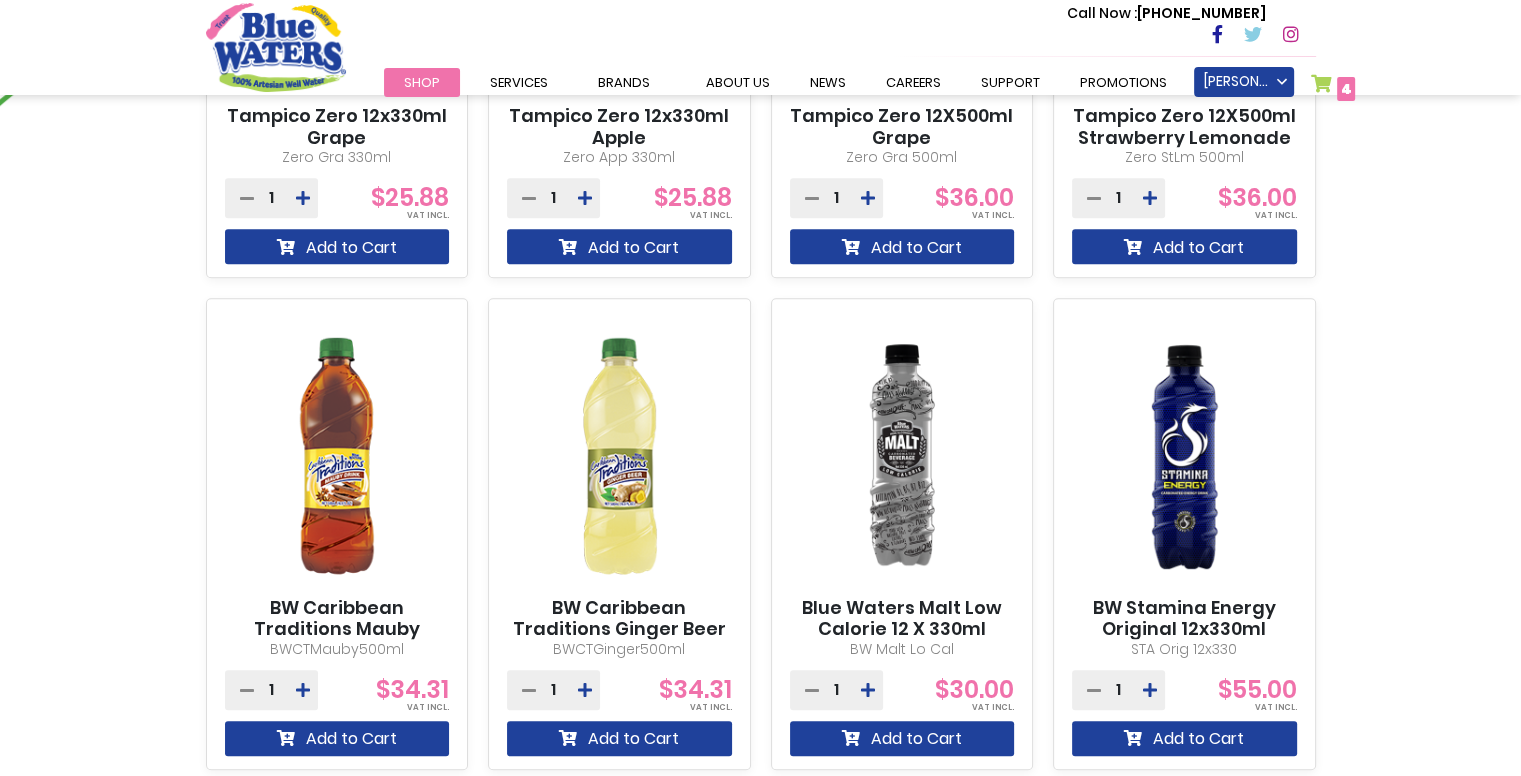 scroll, scrollTop: 1568, scrollLeft: 0, axis: vertical 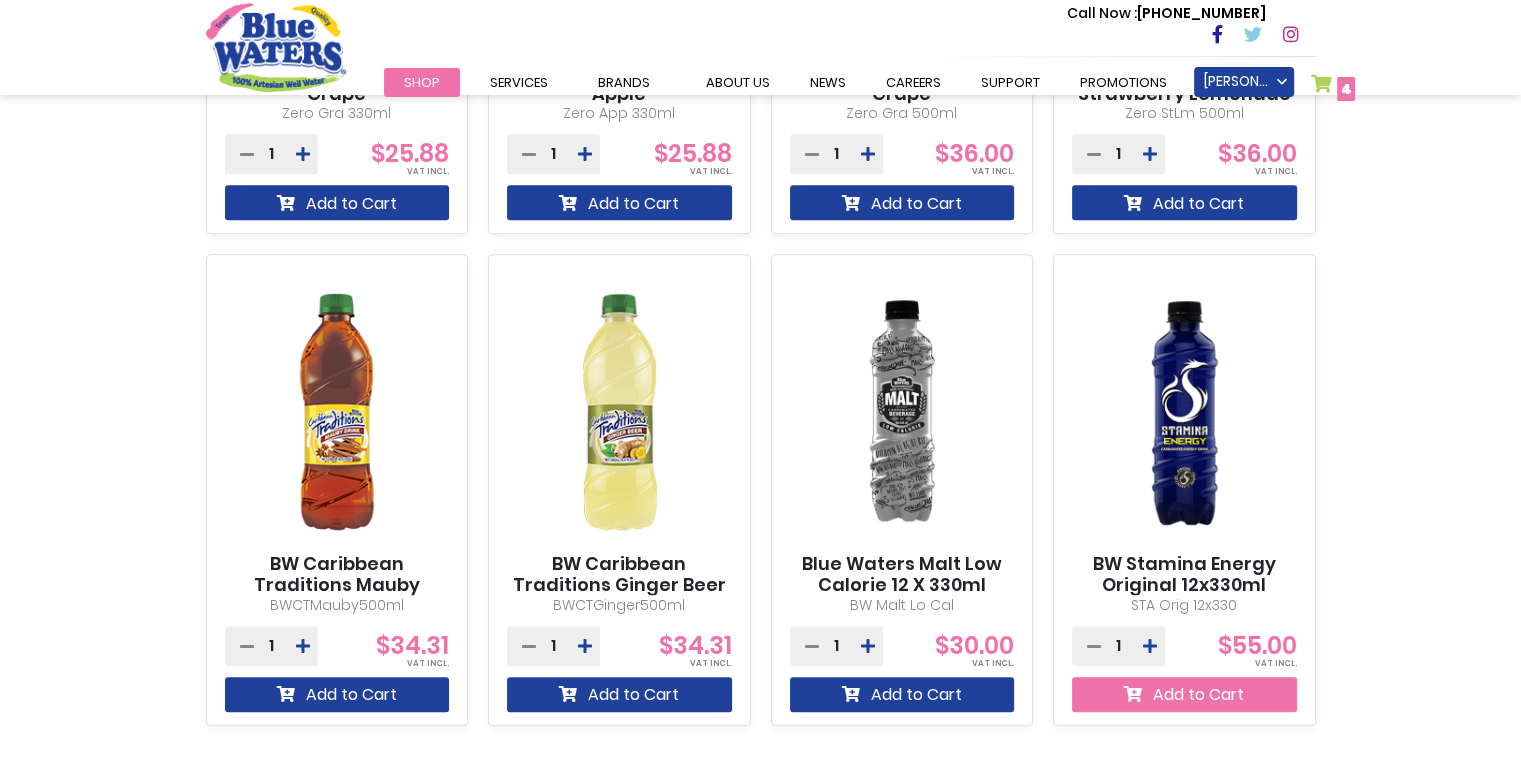 type on "**********" 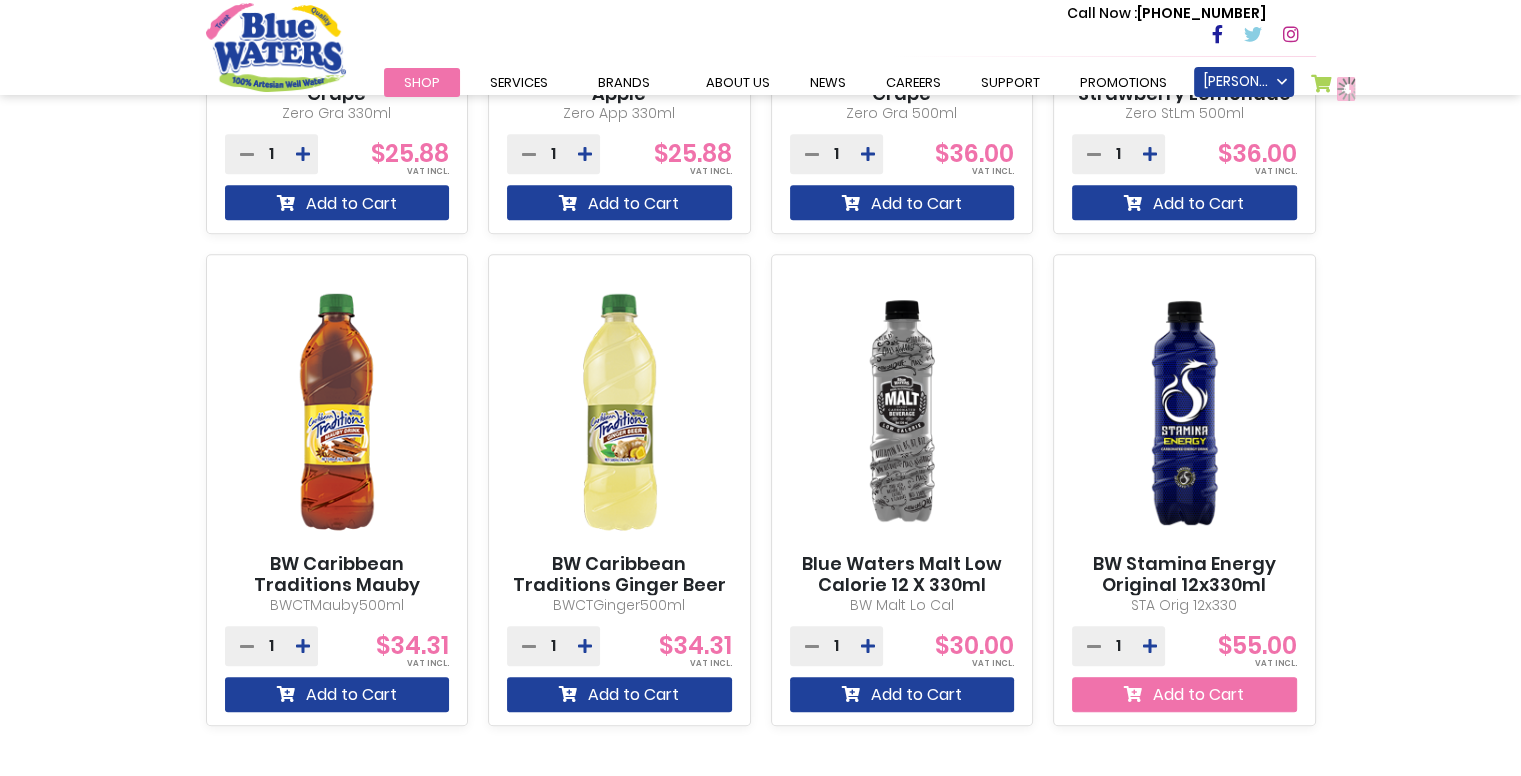 scroll, scrollTop: 1621, scrollLeft: 0, axis: vertical 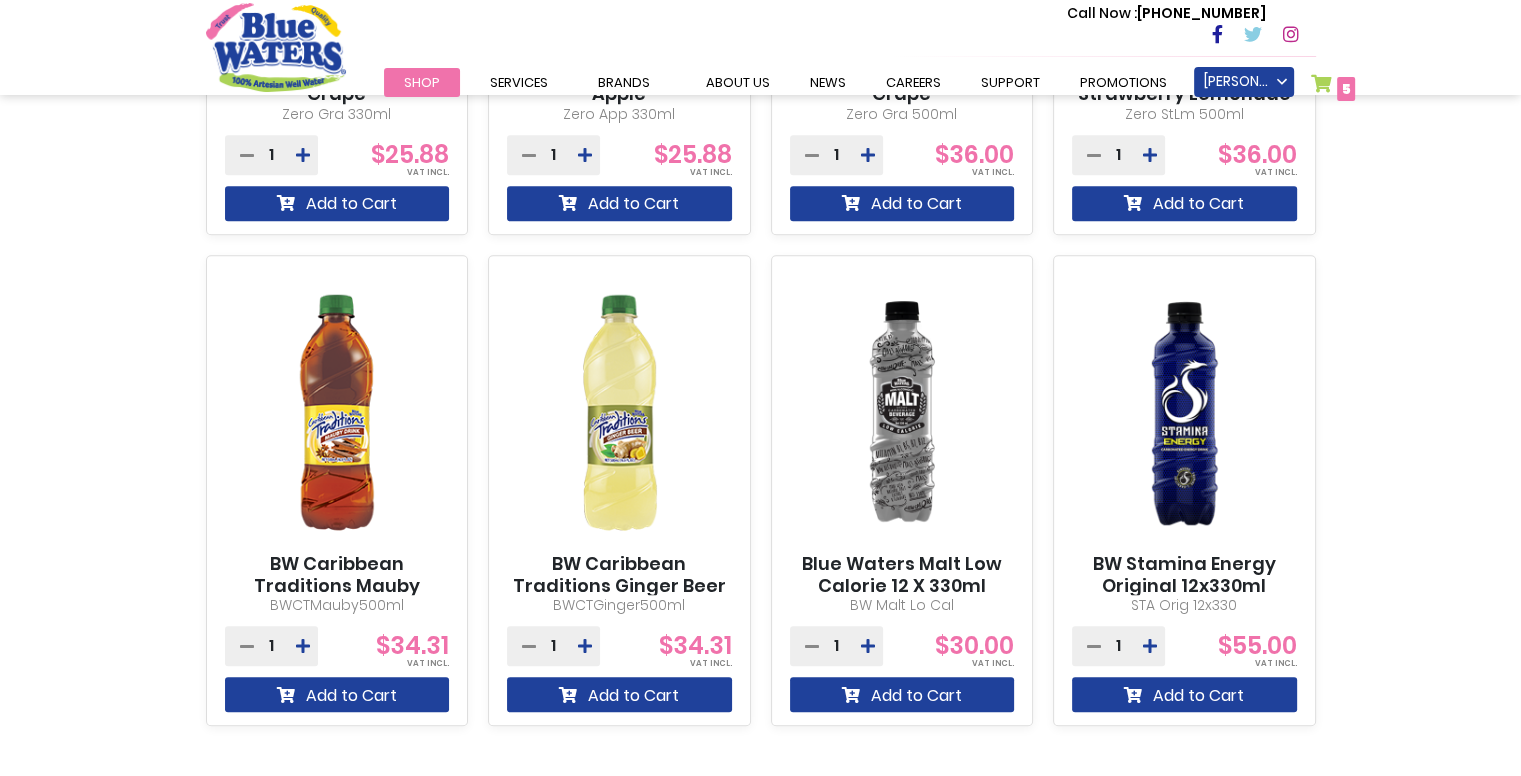 click on "My Cart
5
5
items" at bounding box center [1333, 88] 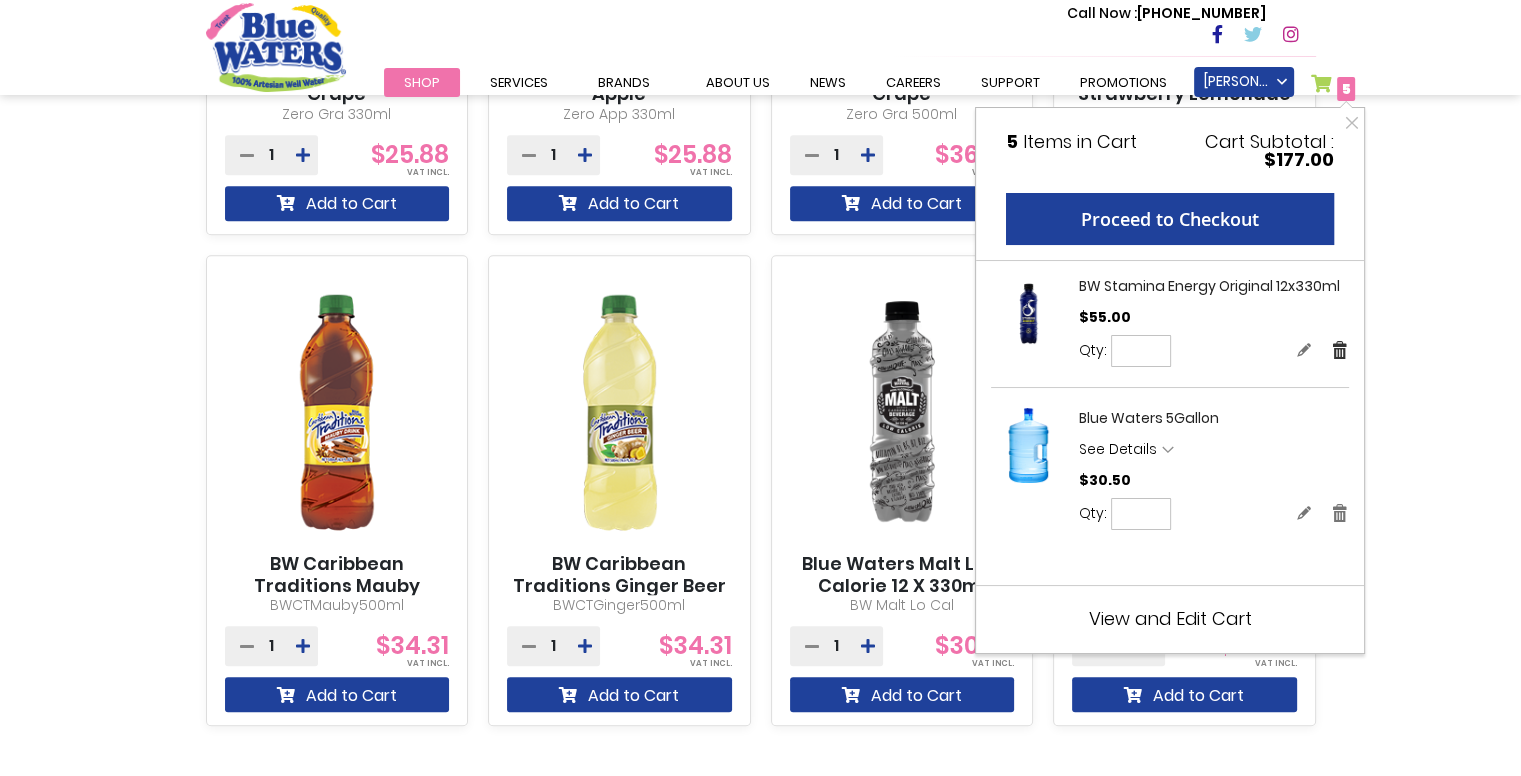 click on "Remove" at bounding box center (1340, 349) 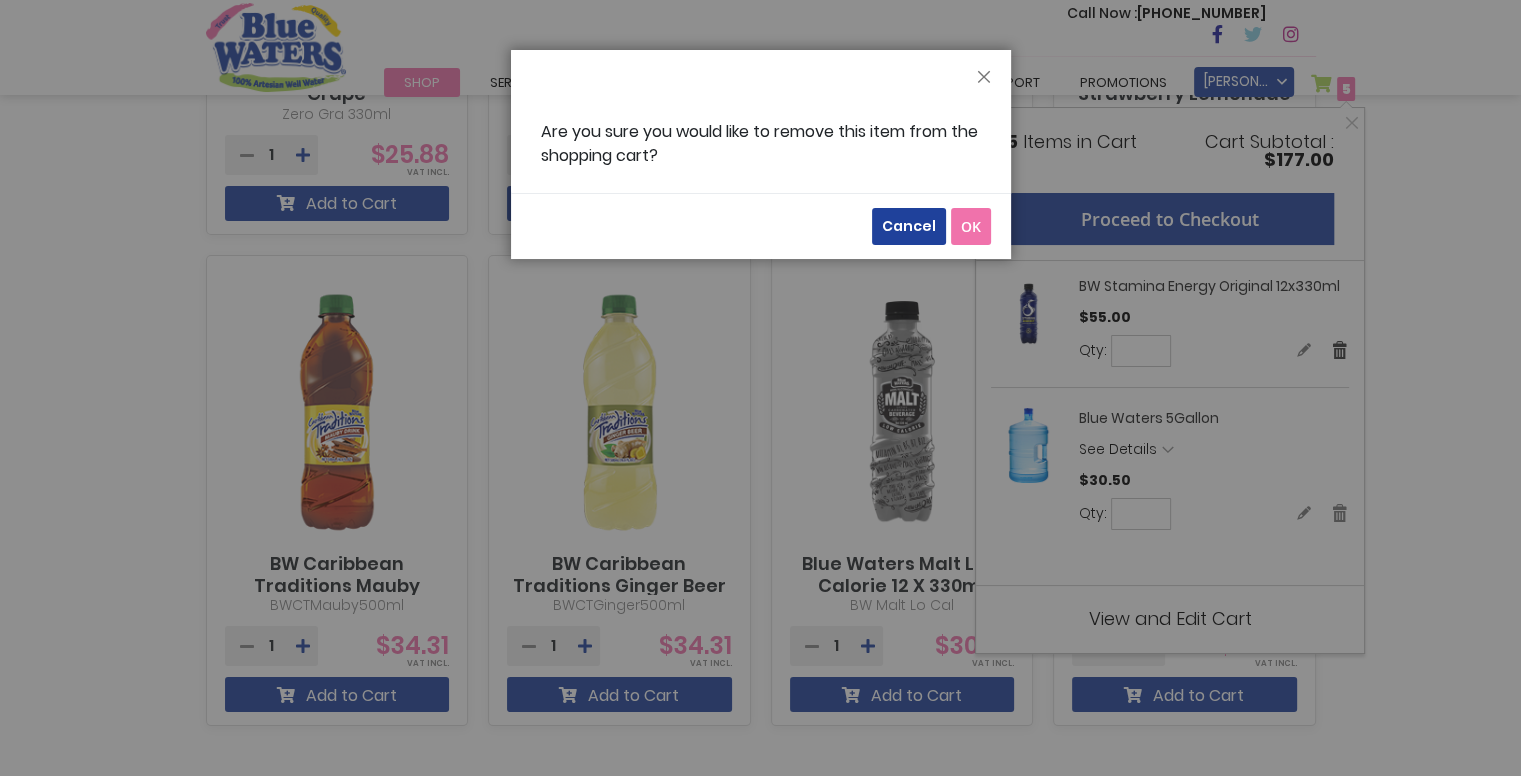 scroll, scrollTop: 0, scrollLeft: 0, axis: both 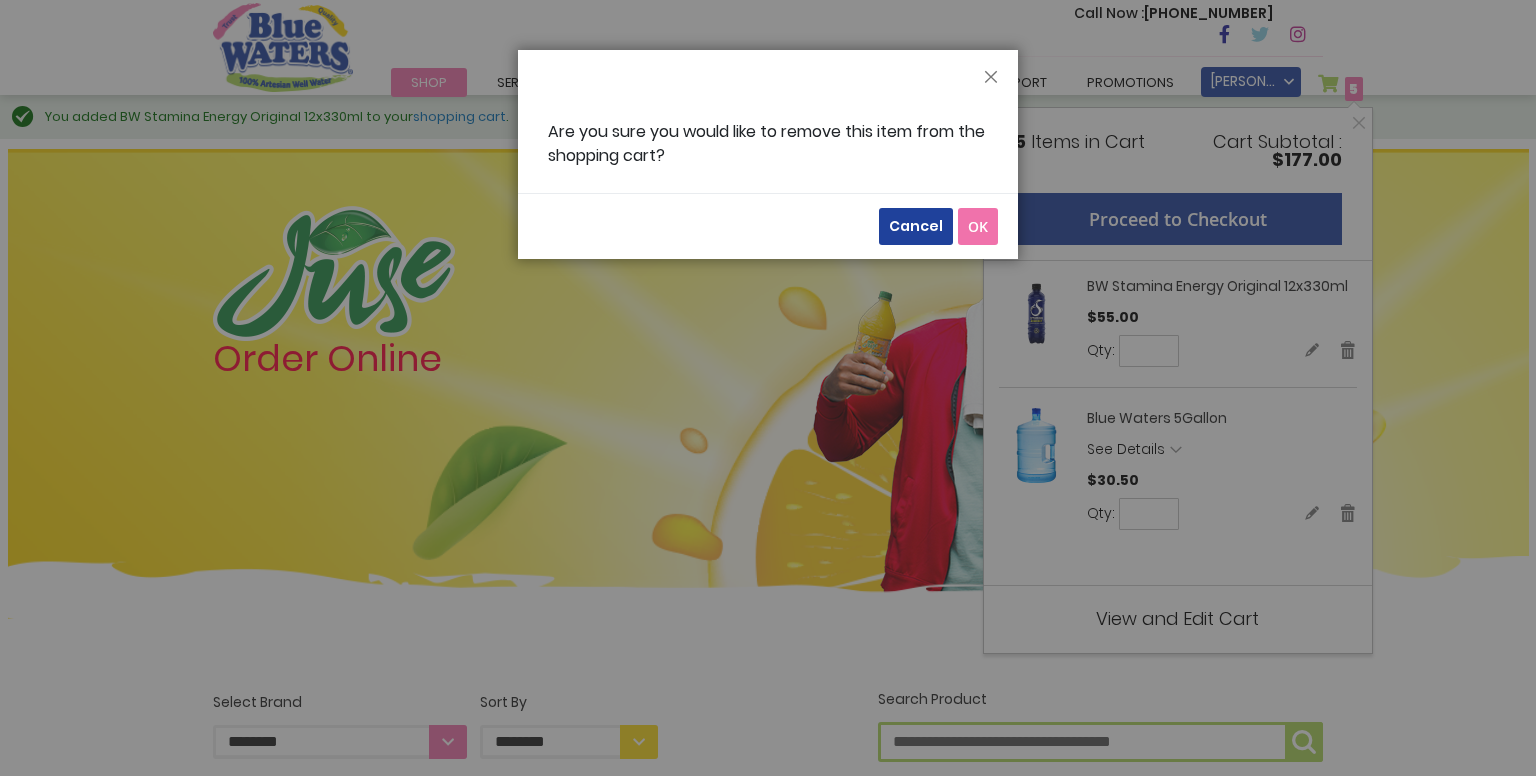 click on "OK" at bounding box center (978, 226) 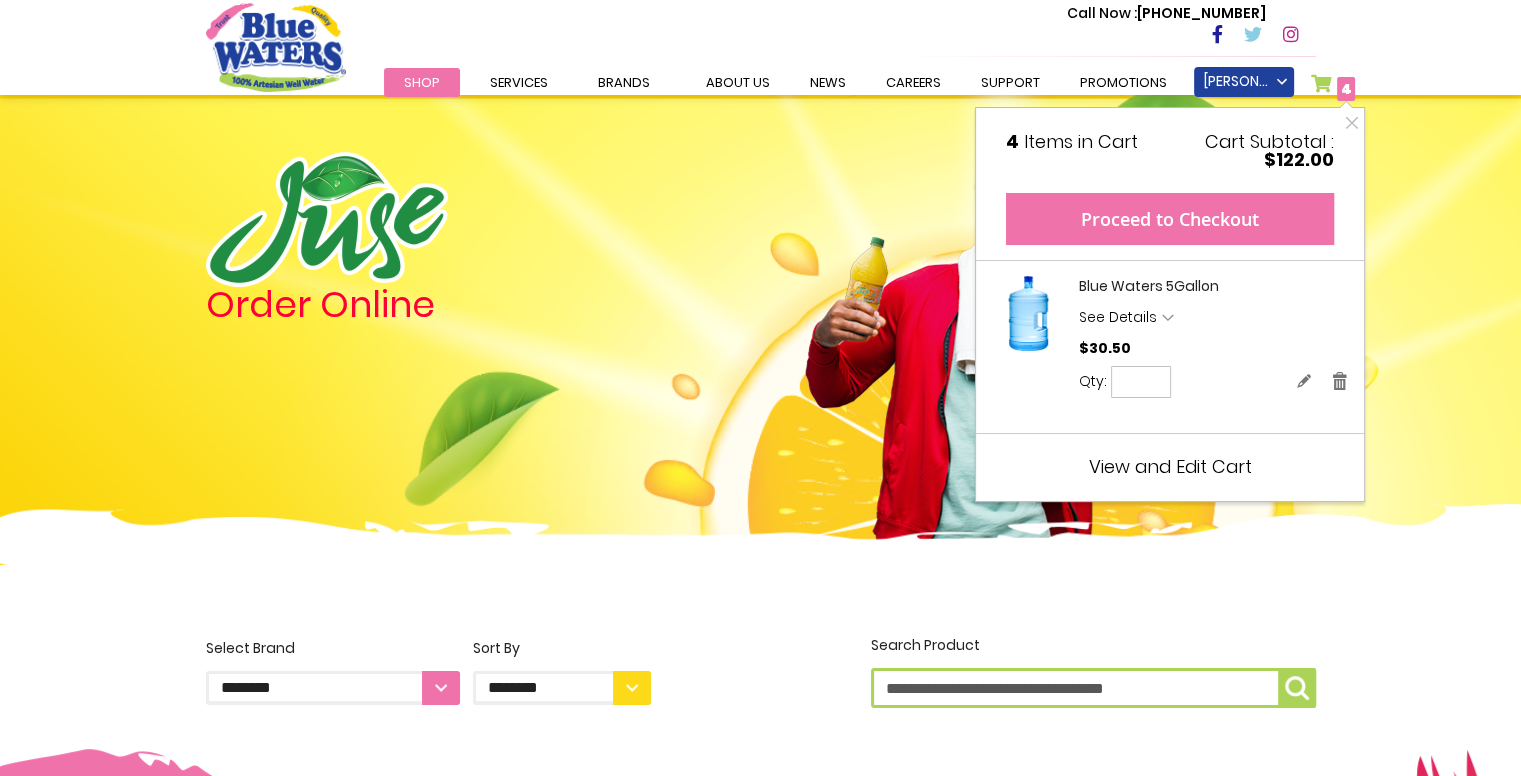 click on "Proceed to Checkout" at bounding box center (1170, 219) 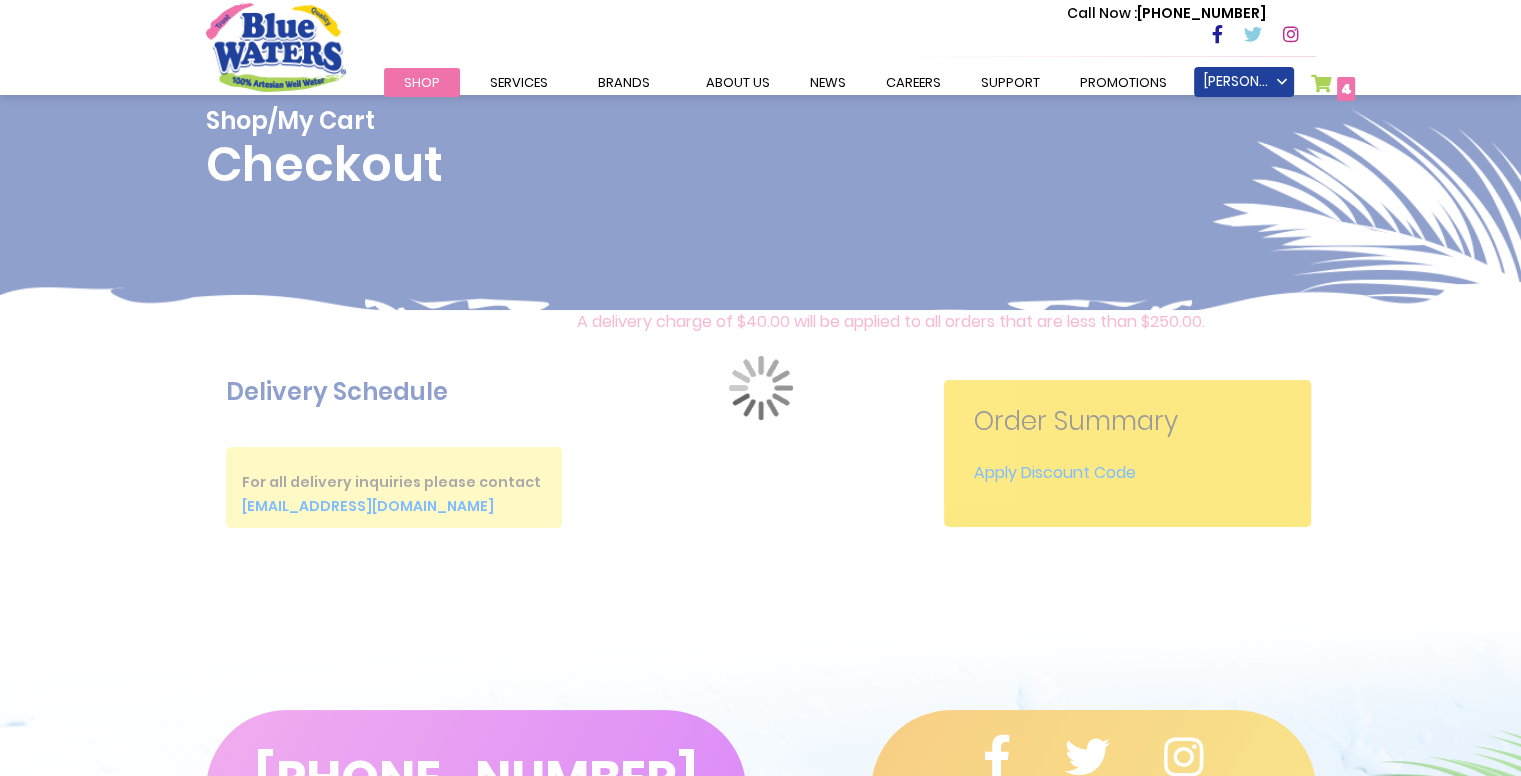 scroll, scrollTop: 148, scrollLeft: 0, axis: vertical 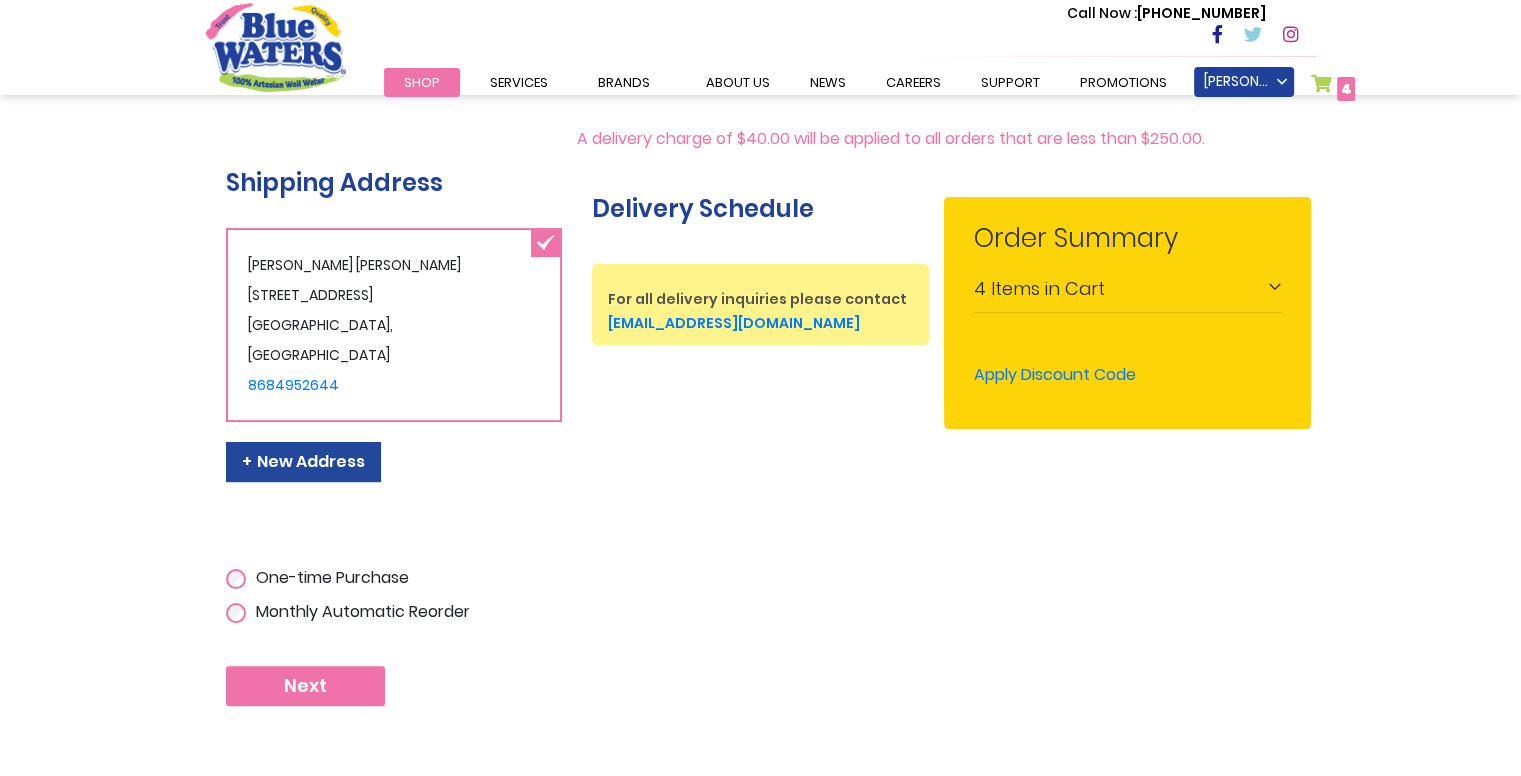 type on "**********" 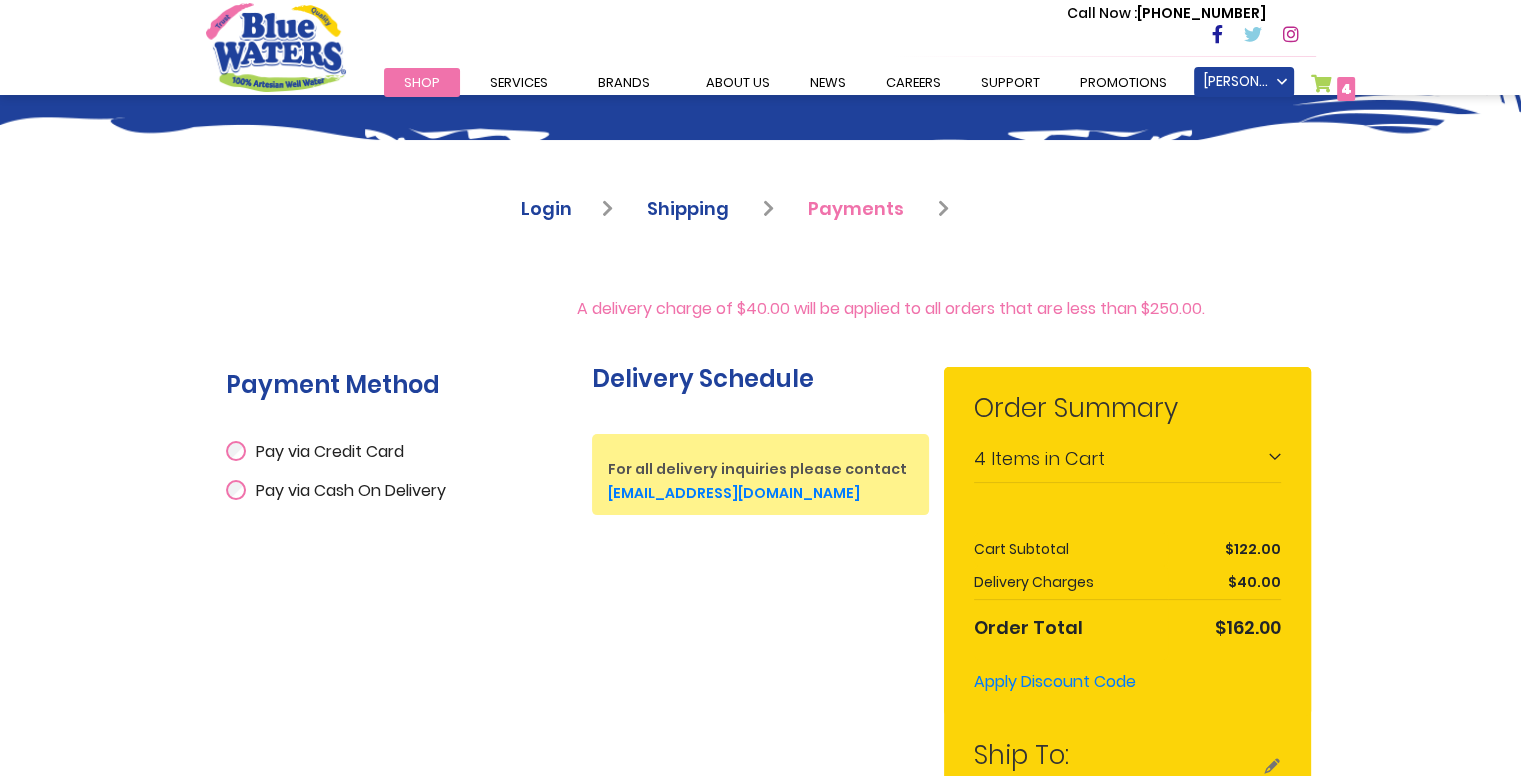 scroll, scrollTop: 176, scrollLeft: 0, axis: vertical 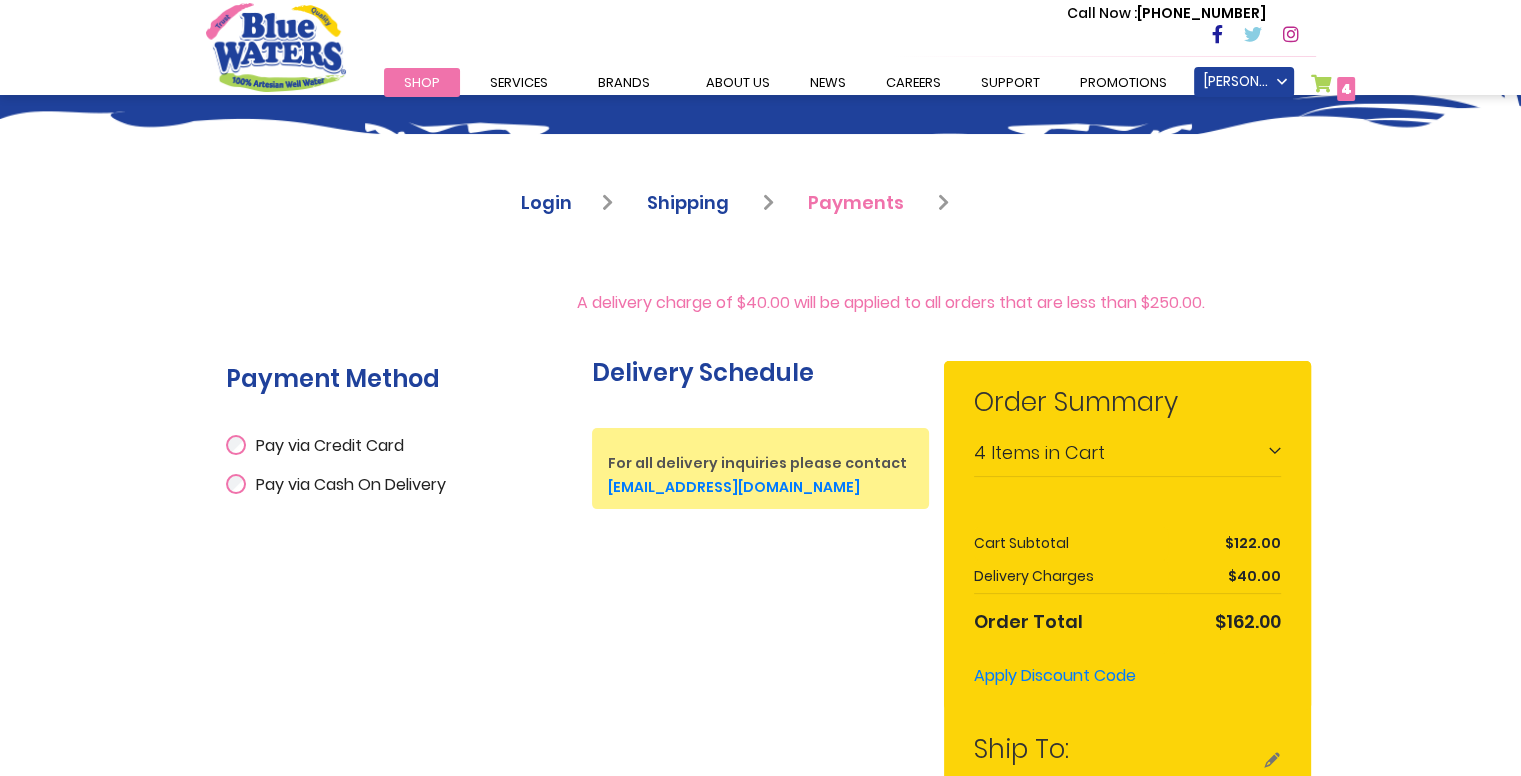 click on "Pay via Cash On Delivery" at bounding box center (351, 484) 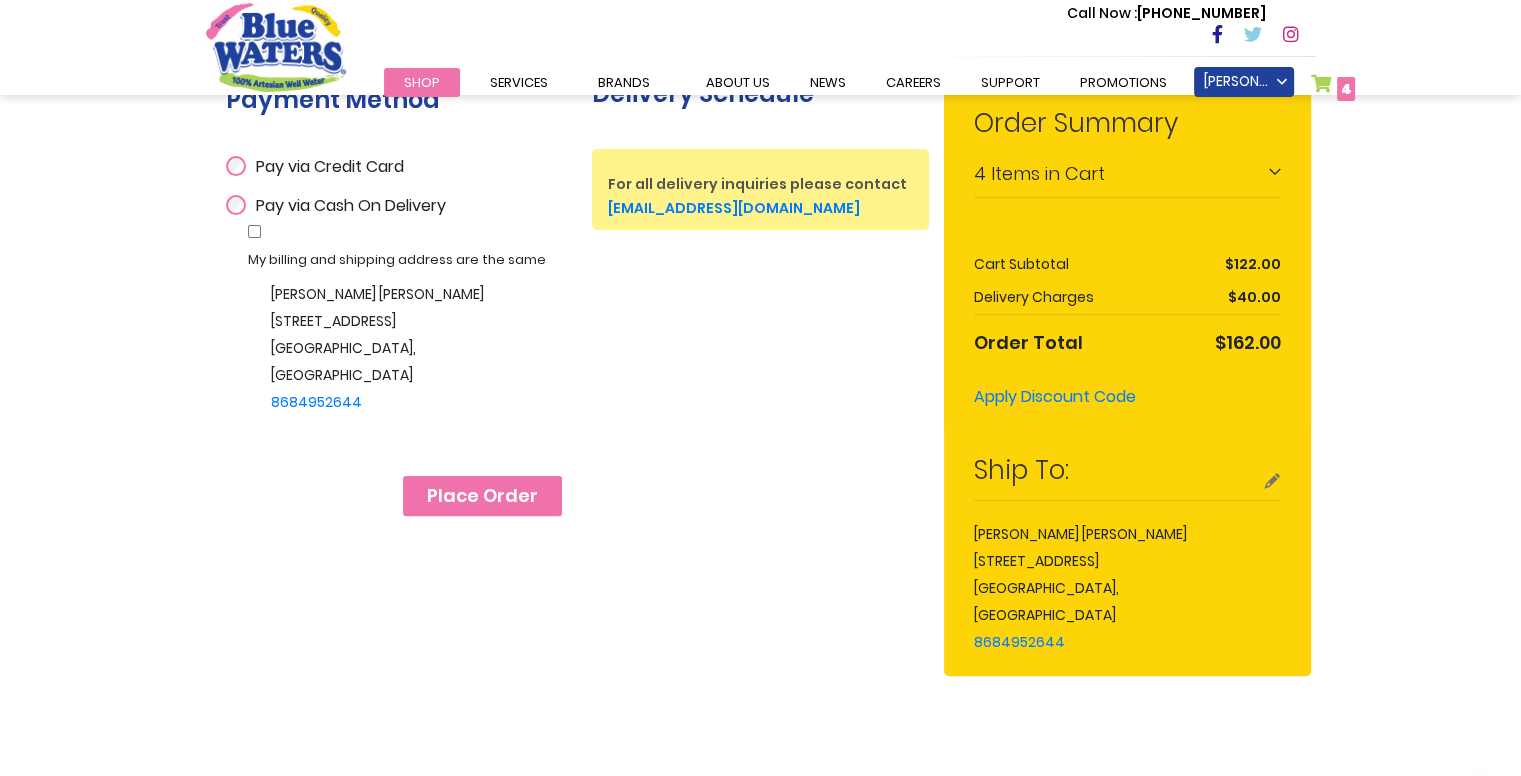 scroll, scrollTop: 479, scrollLeft: 0, axis: vertical 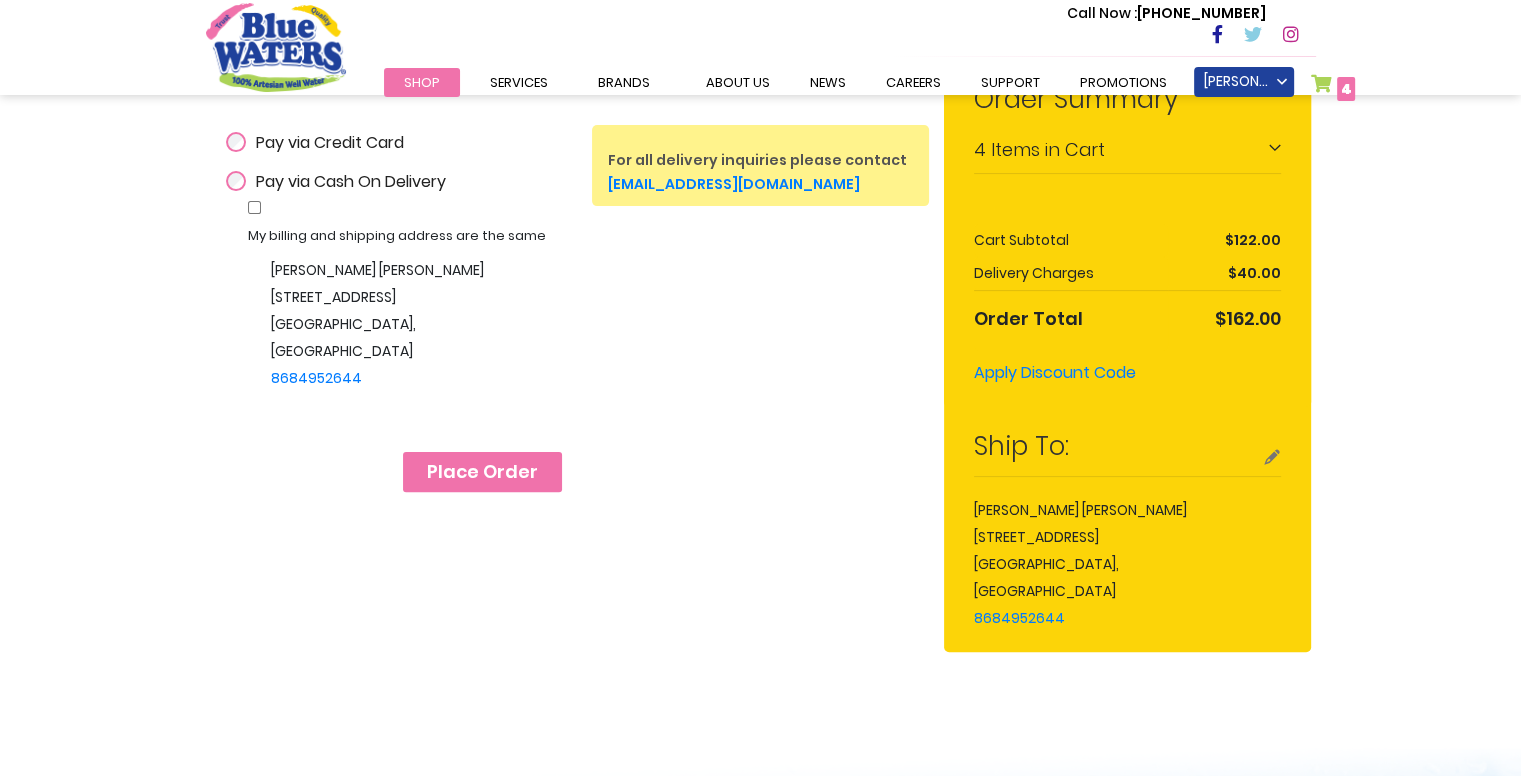 click on "Place Order" at bounding box center [482, 472] 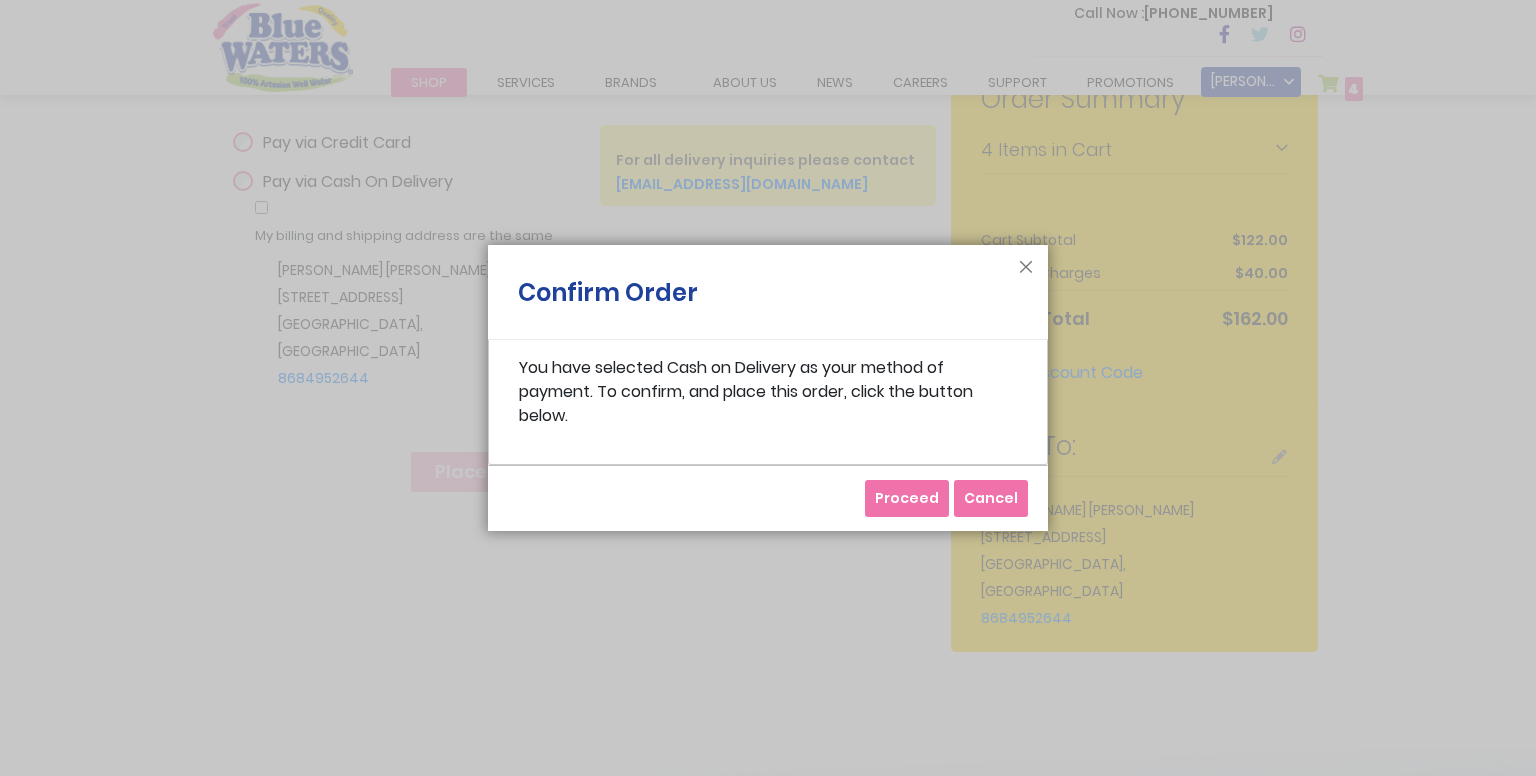 click on "Proceed" at bounding box center (907, 498) 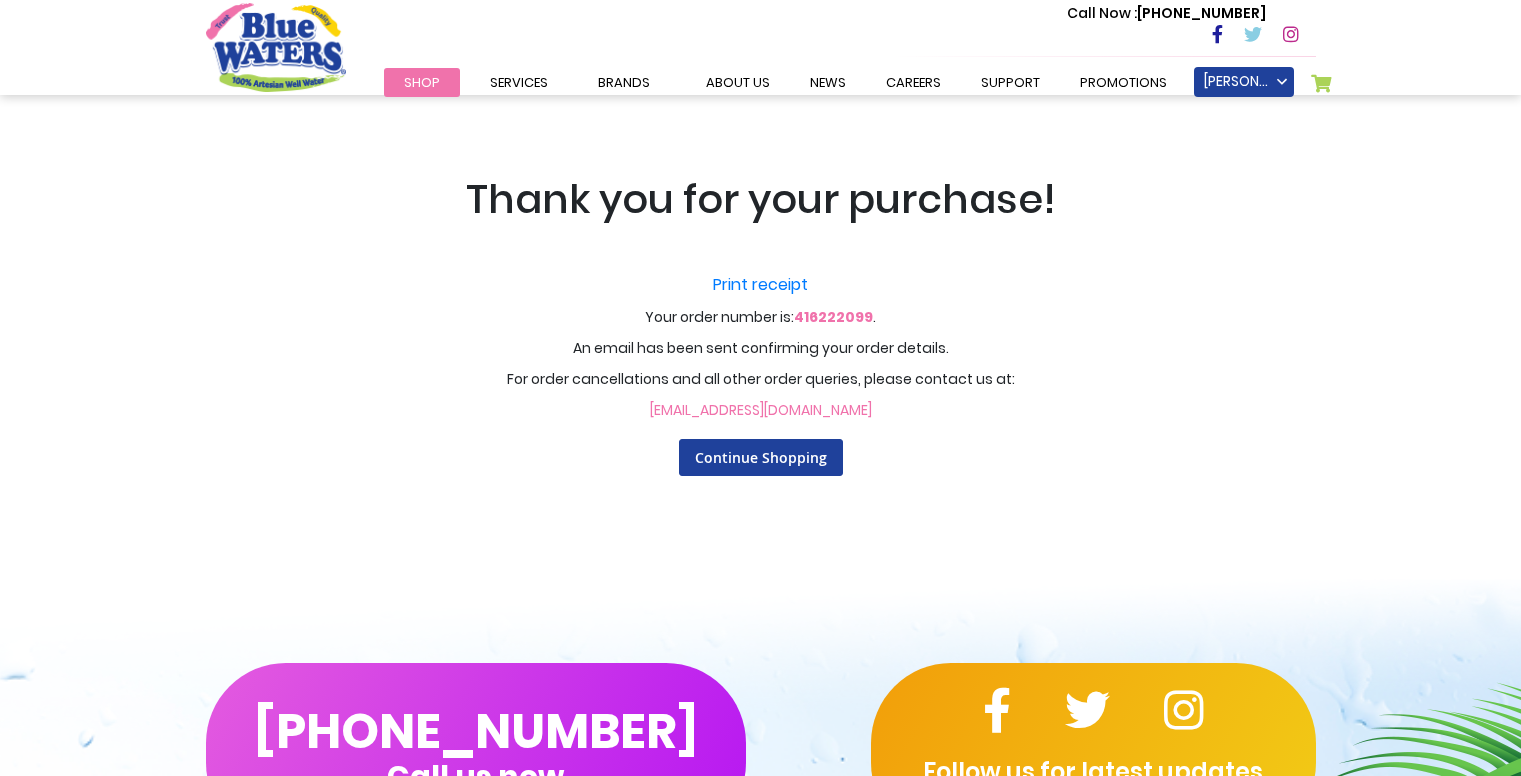 scroll, scrollTop: 0, scrollLeft: 0, axis: both 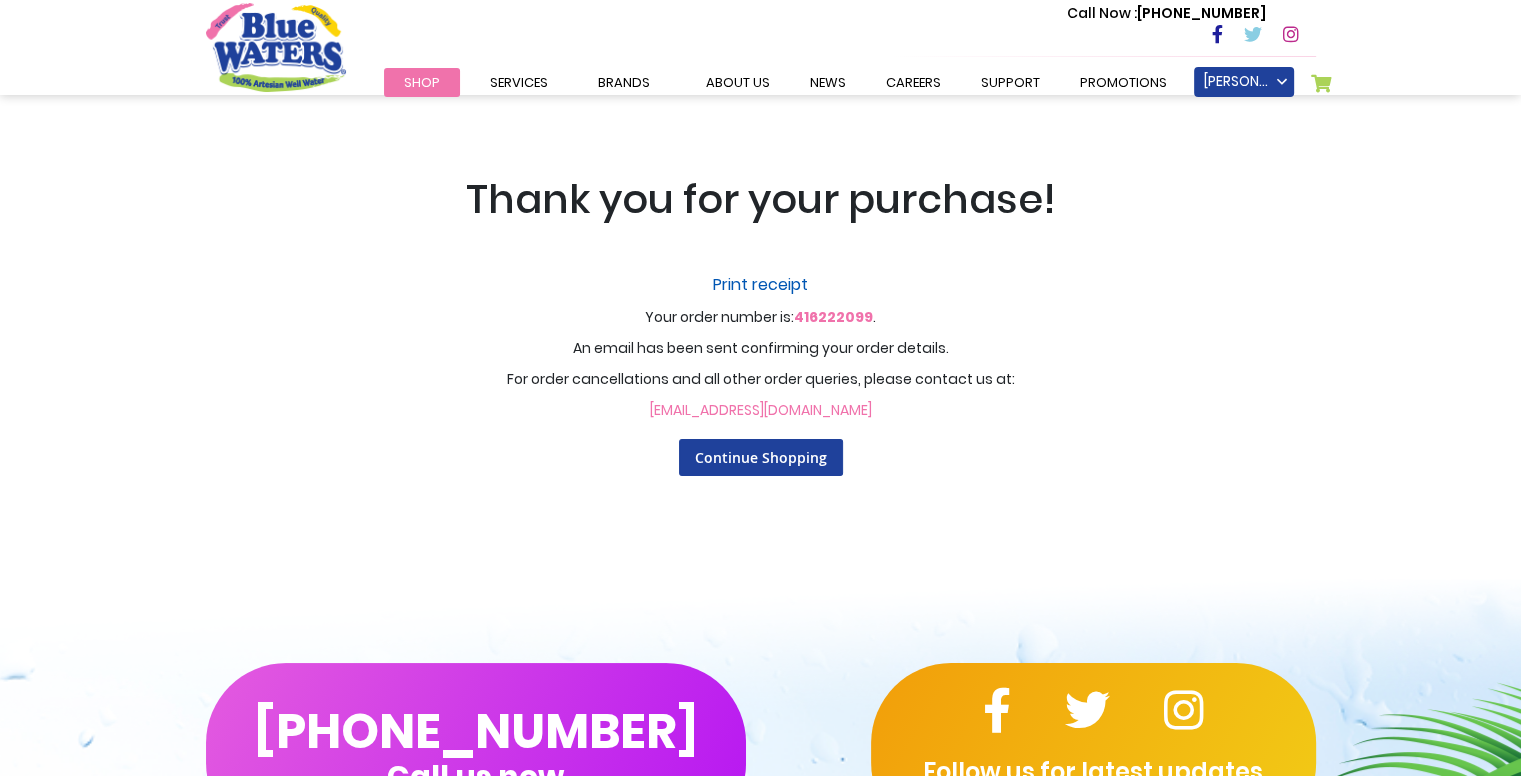 type on "**********" 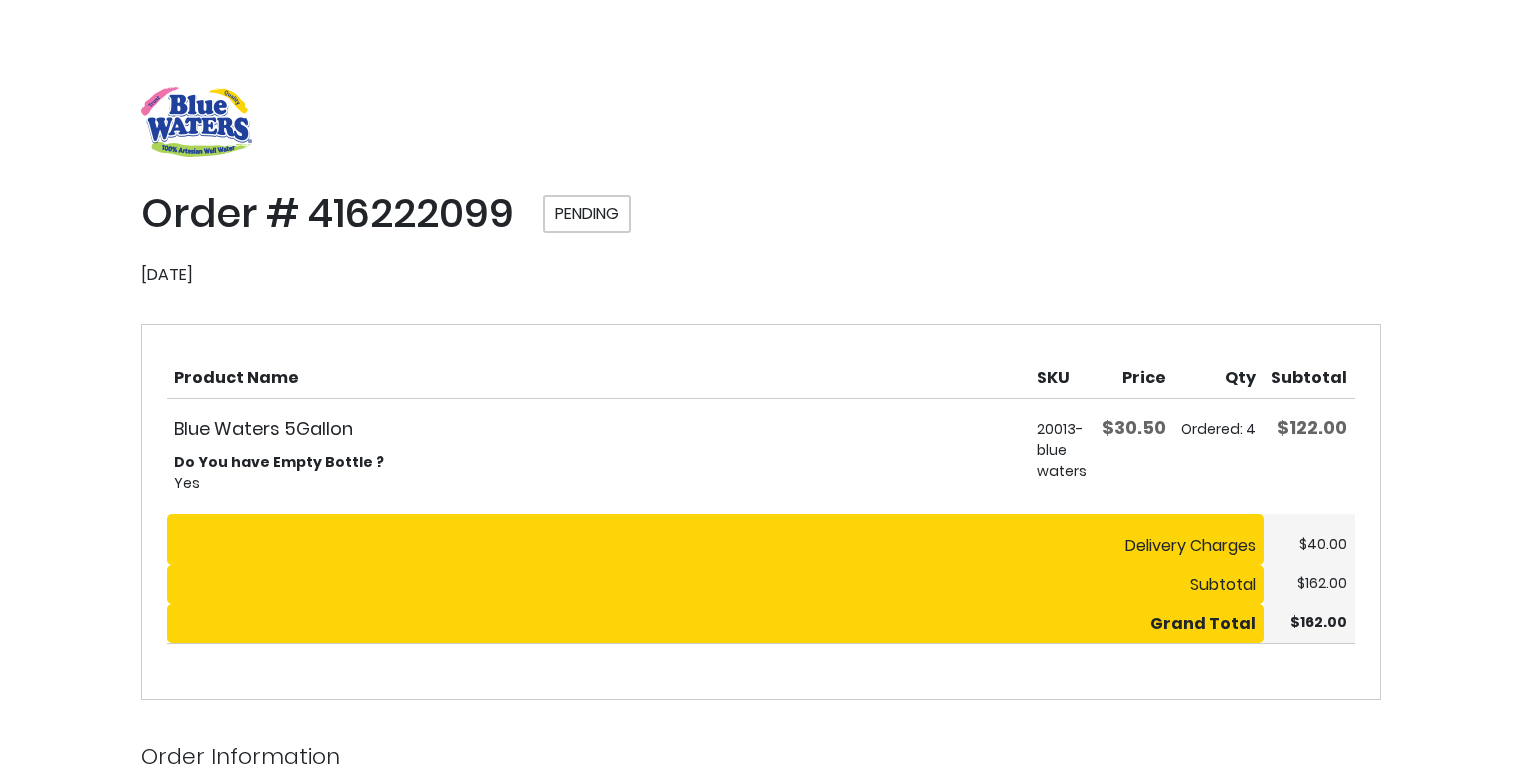 scroll, scrollTop: 0, scrollLeft: 0, axis: both 